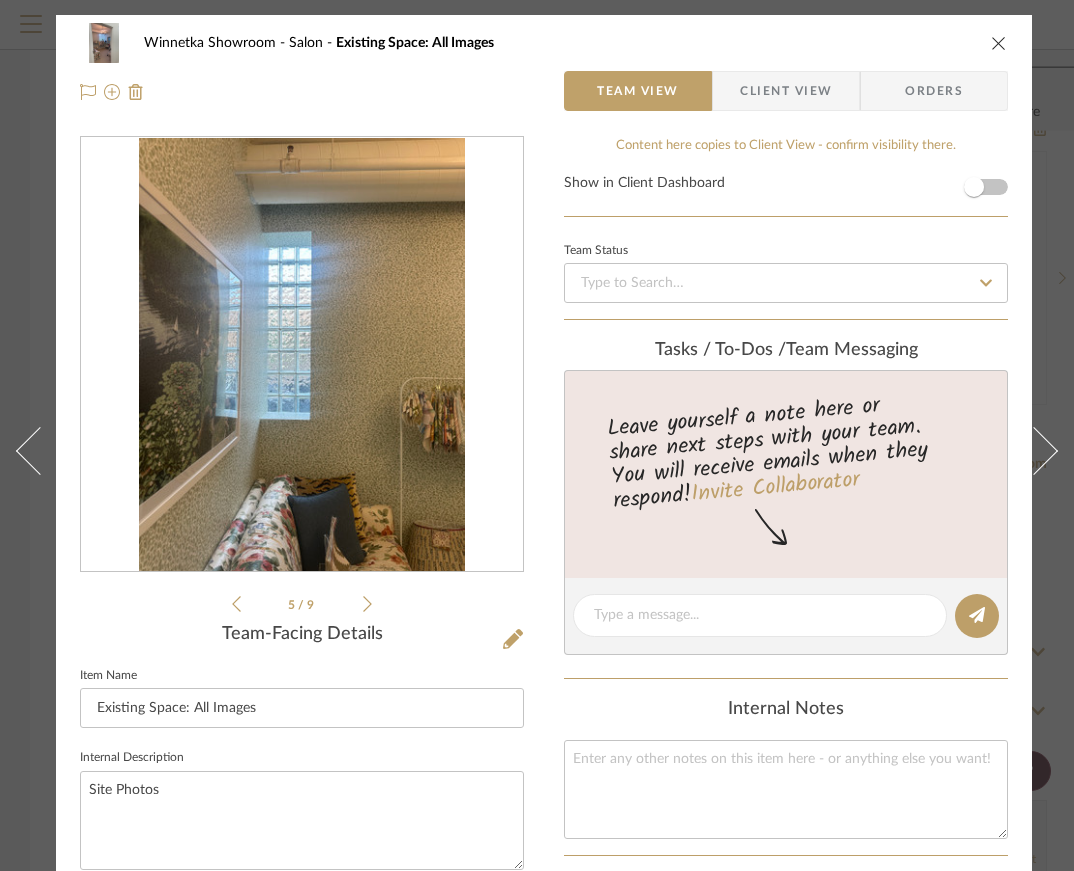 scroll, scrollTop: 0, scrollLeft: 0, axis: both 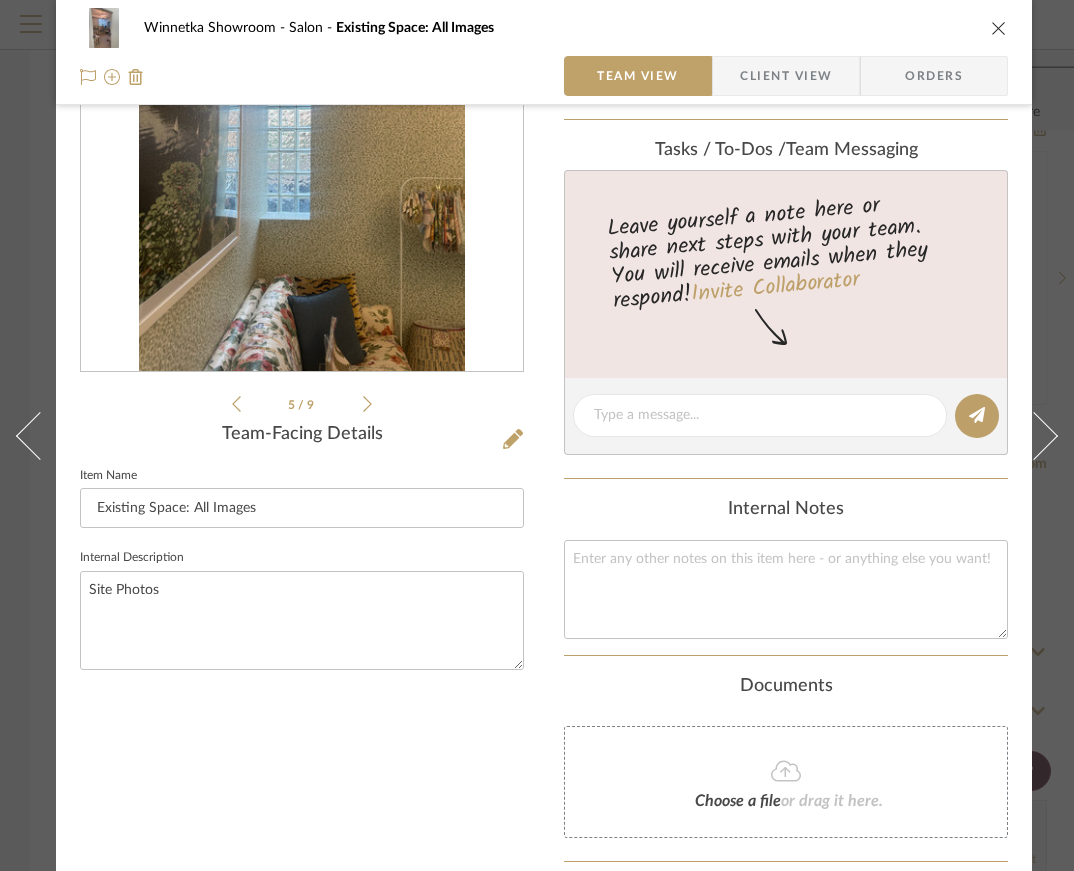 click on "Winnetka Showroom Salon Existing Space: All Images Team View Client View Orders 5 / 9  Team-Facing Details   Item Name  Existing Space: All Images  Internal Description  Site Photos Content here copies to Client View - confirm visibility there.  Show in Client Dashboard  Team Status Tasks / To-Dos /  team Messaging  Leave yourself a note here or share next steps with your team. You will receive emails when they
respond!  Invite Collaborator Internal Notes  Documents  Choose a file  or drag it here. Change Room/Update Quantity  Salon  *To create a new room/section do that from main project page    Kris Pittard" at bounding box center (544, 439) 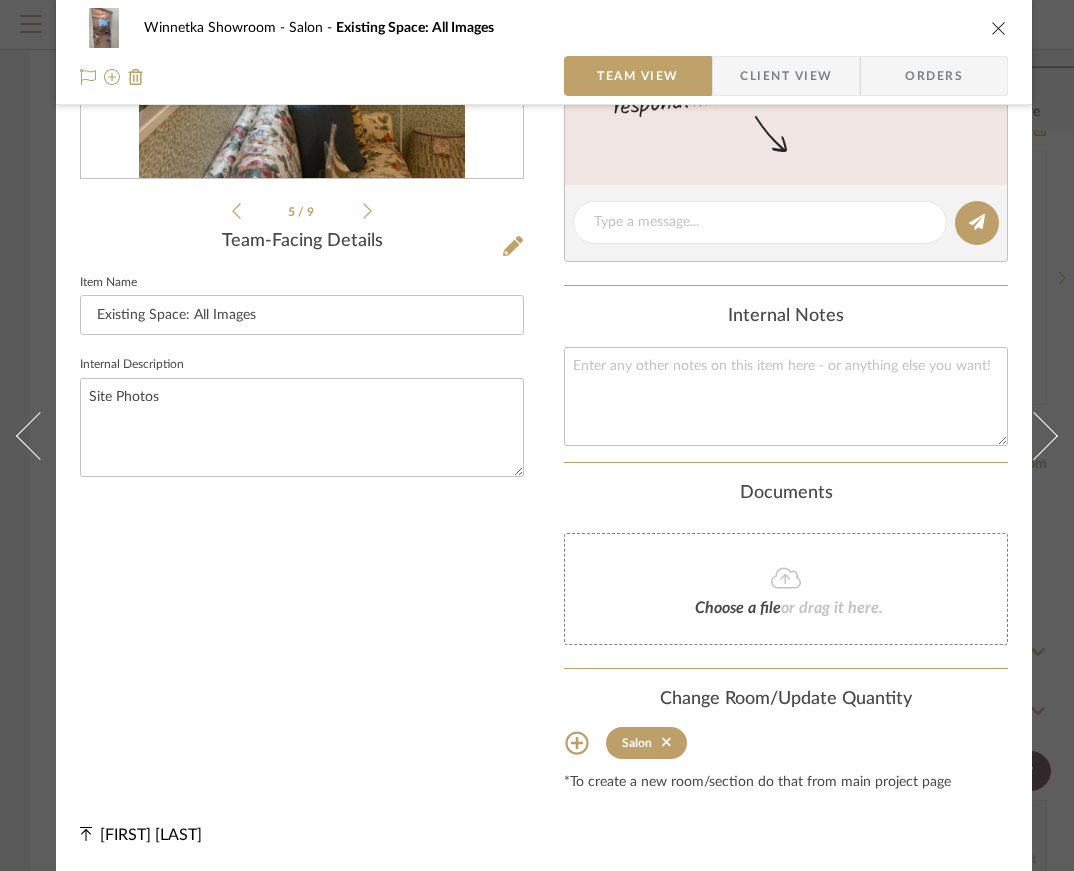 scroll, scrollTop: 0, scrollLeft: 0, axis: both 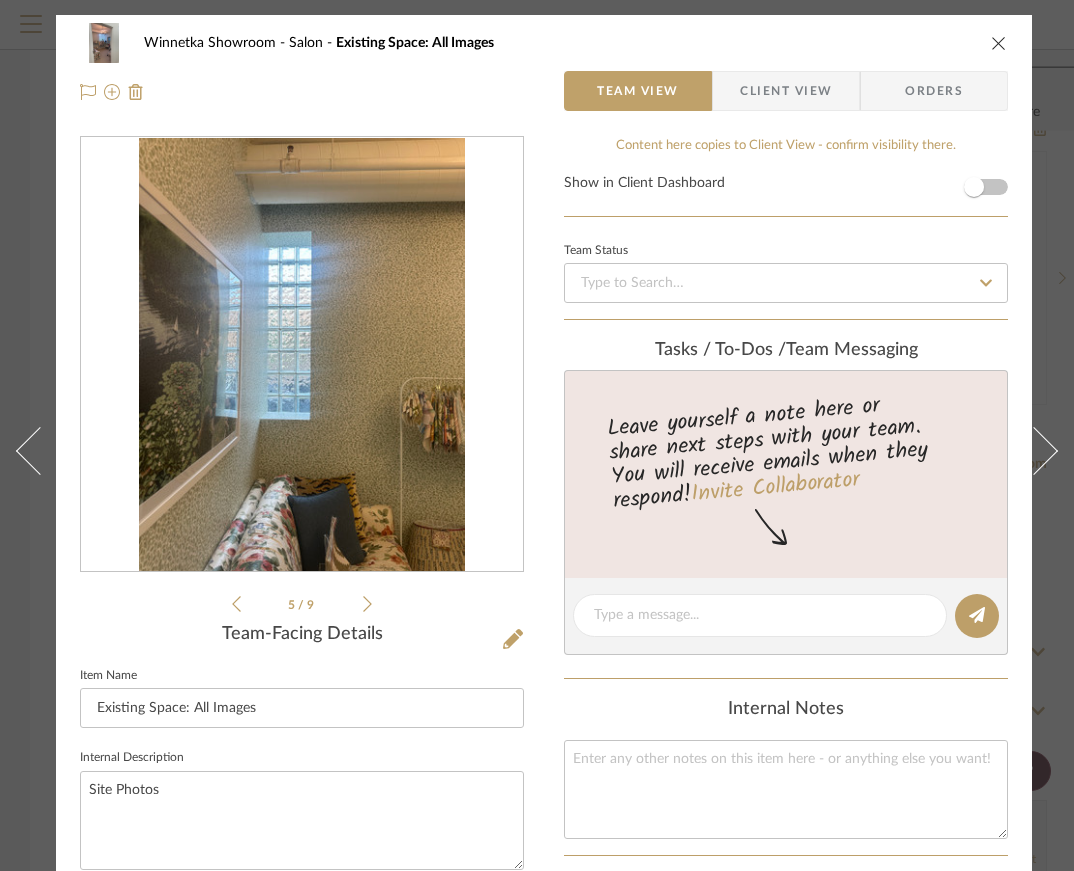 click at bounding box center [999, 43] 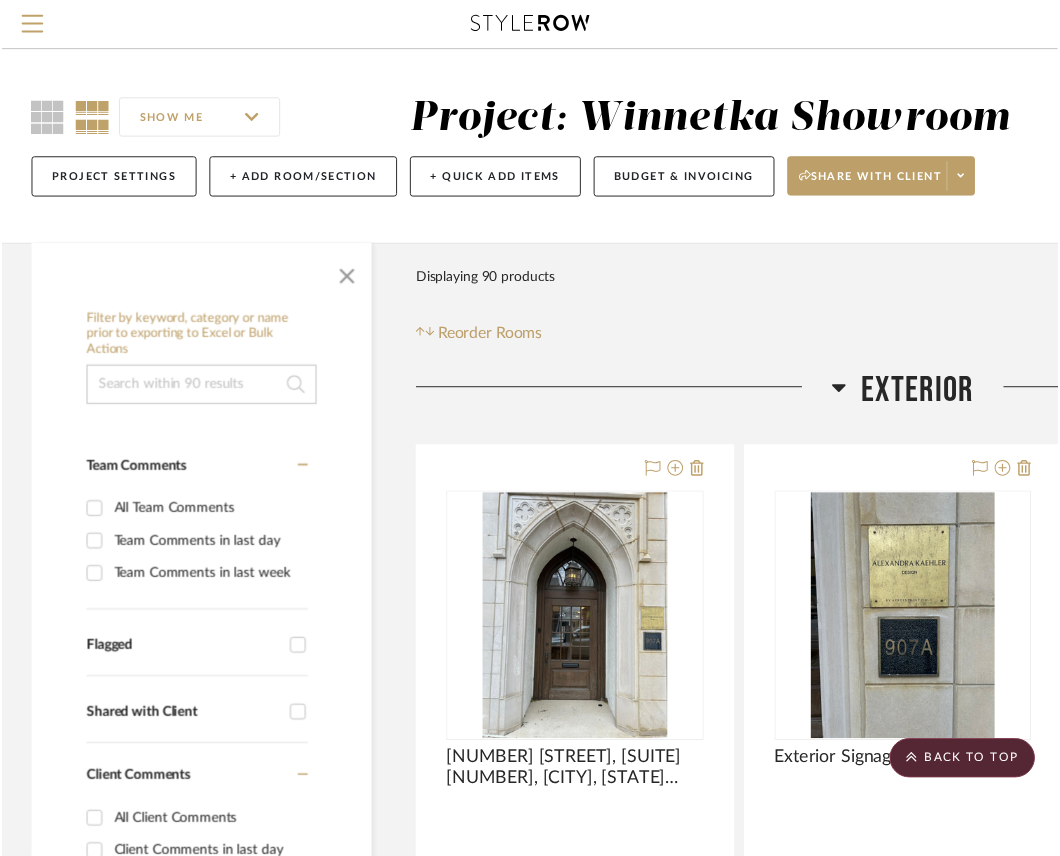 scroll, scrollTop: 5206, scrollLeft: 0, axis: vertical 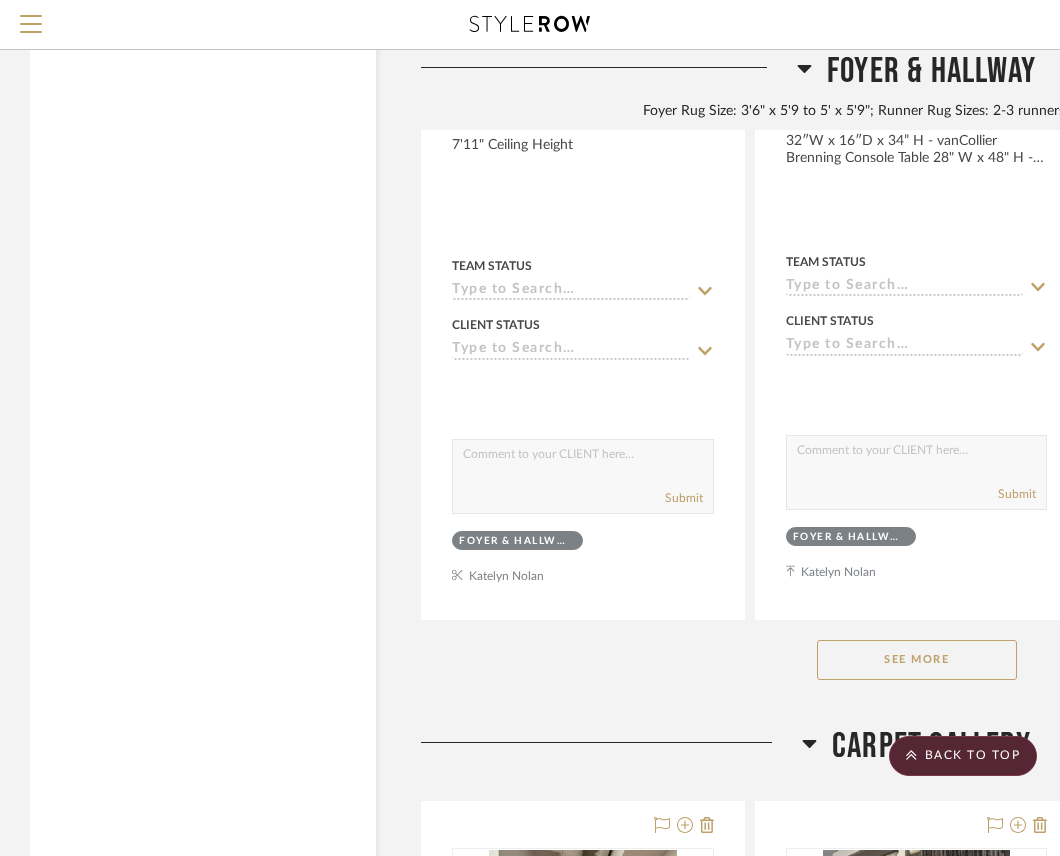click on "See More" 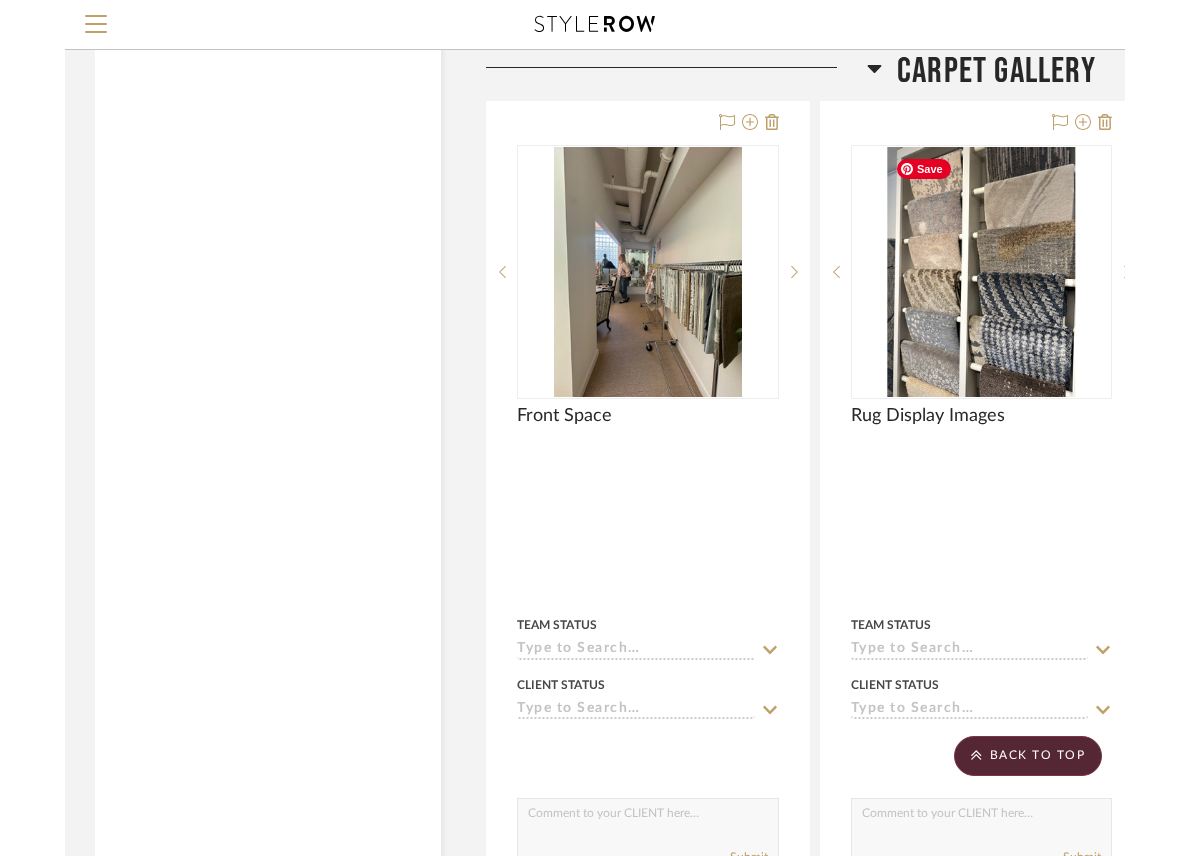 scroll, scrollTop: 5100, scrollLeft: 0, axis: vertical 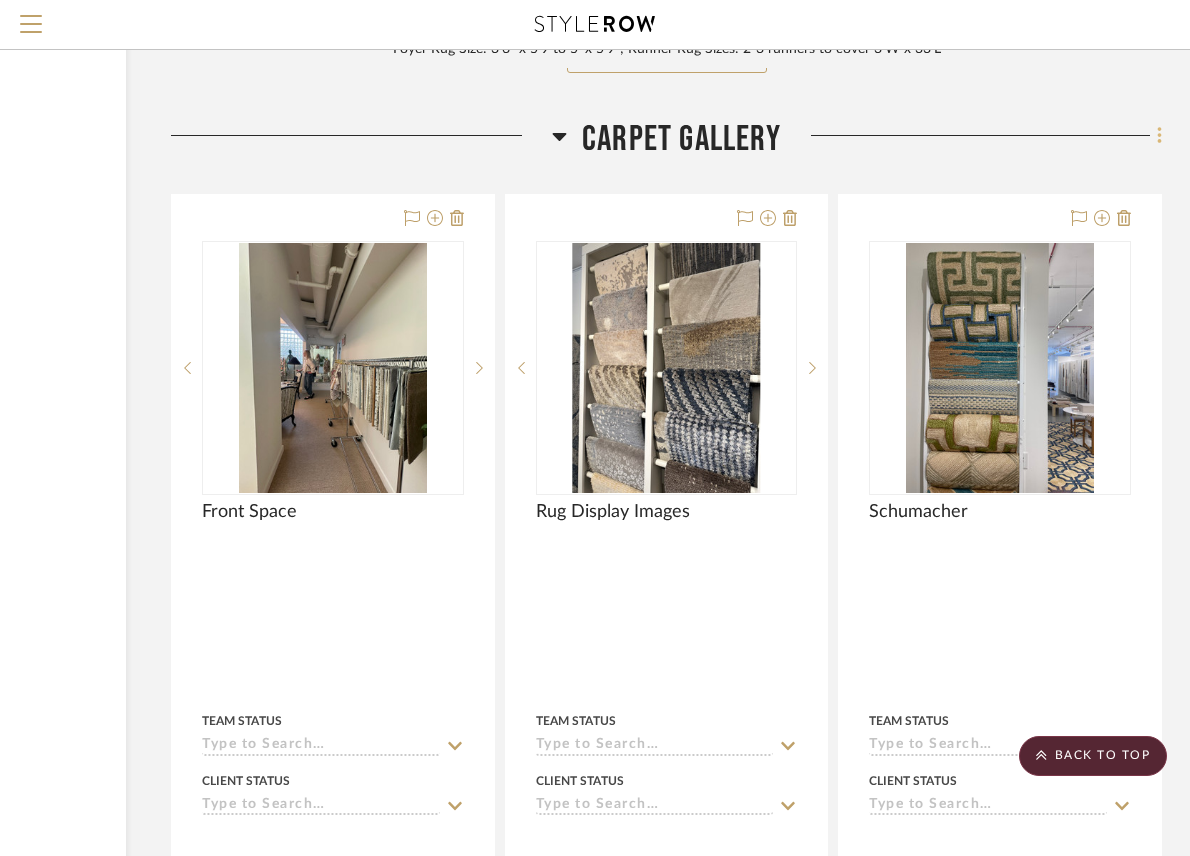 click 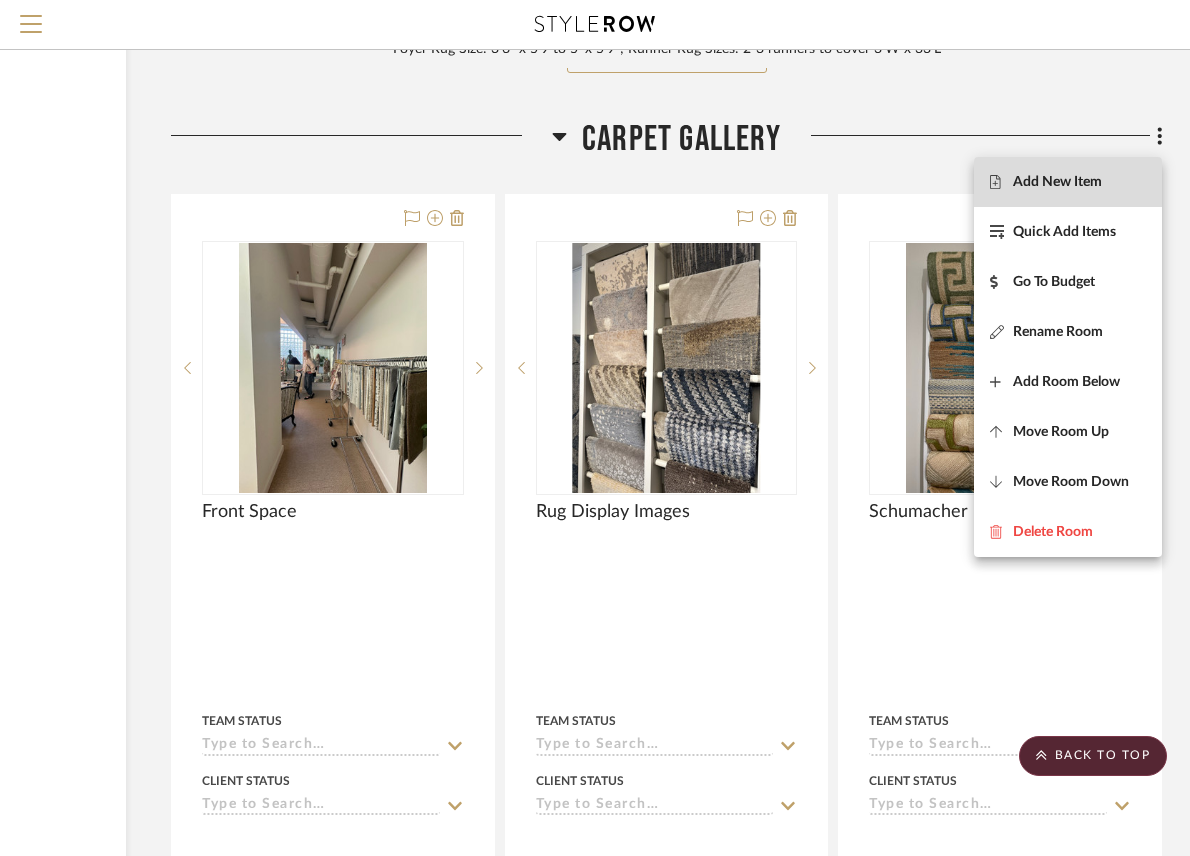 click on "Add New Item" at bounding box center [1057, 181] 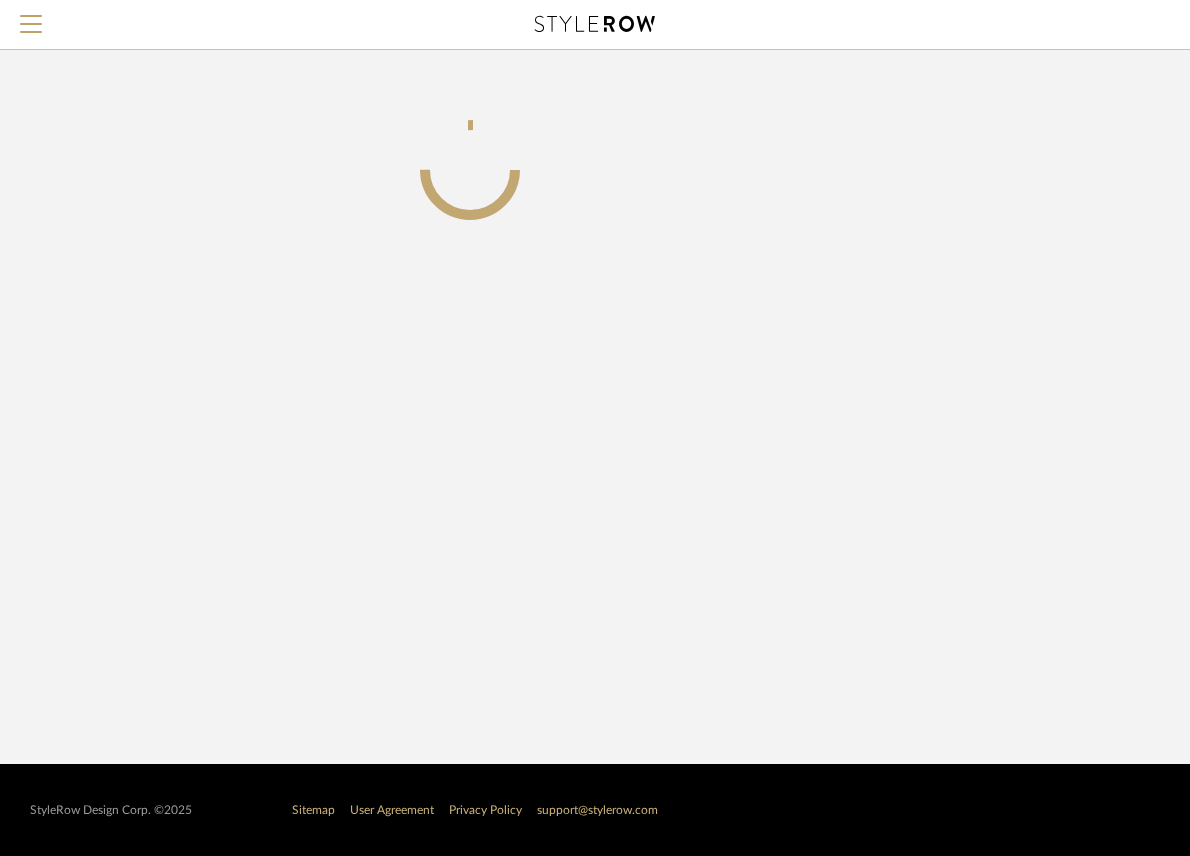 scroll, scrollTop: 0, scrollLeft: 236, axis: horizontal 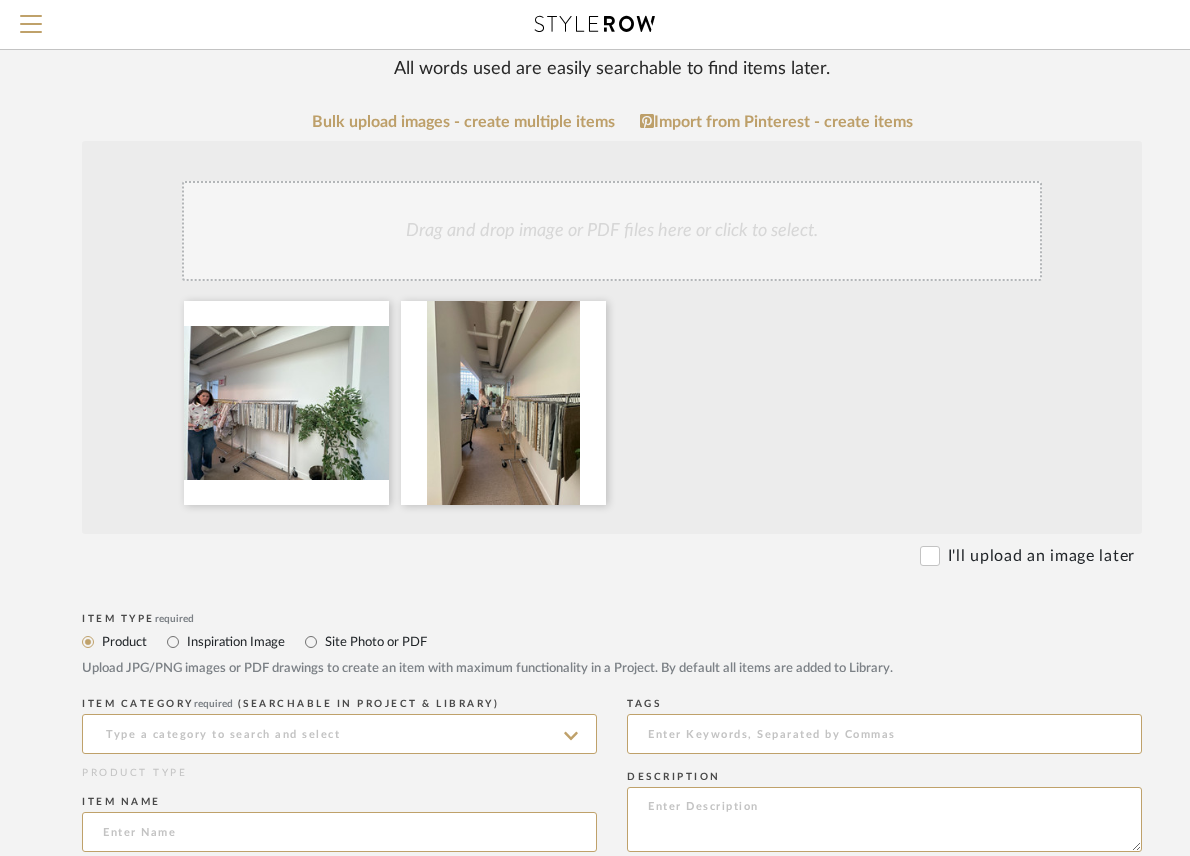 click on "Site Photo or PDF" at bounding box center [375, 642] 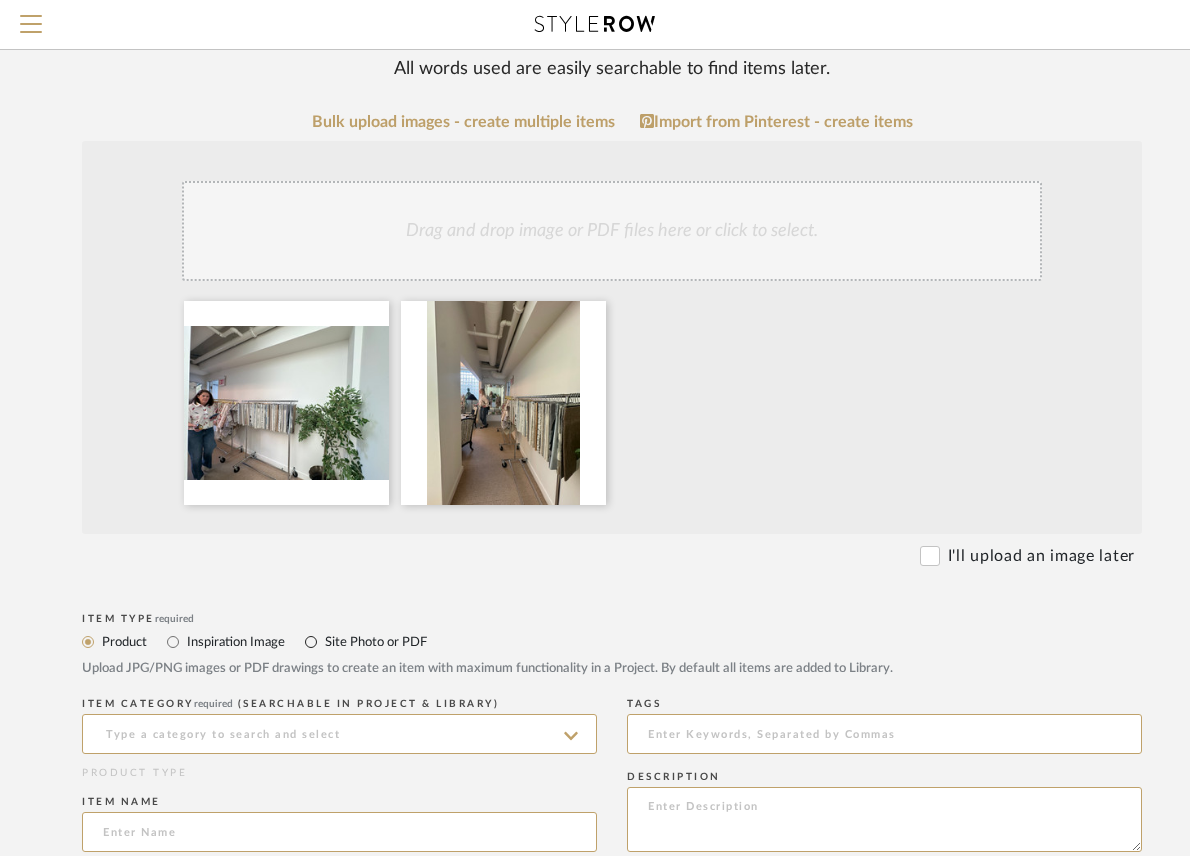 radio on "true" 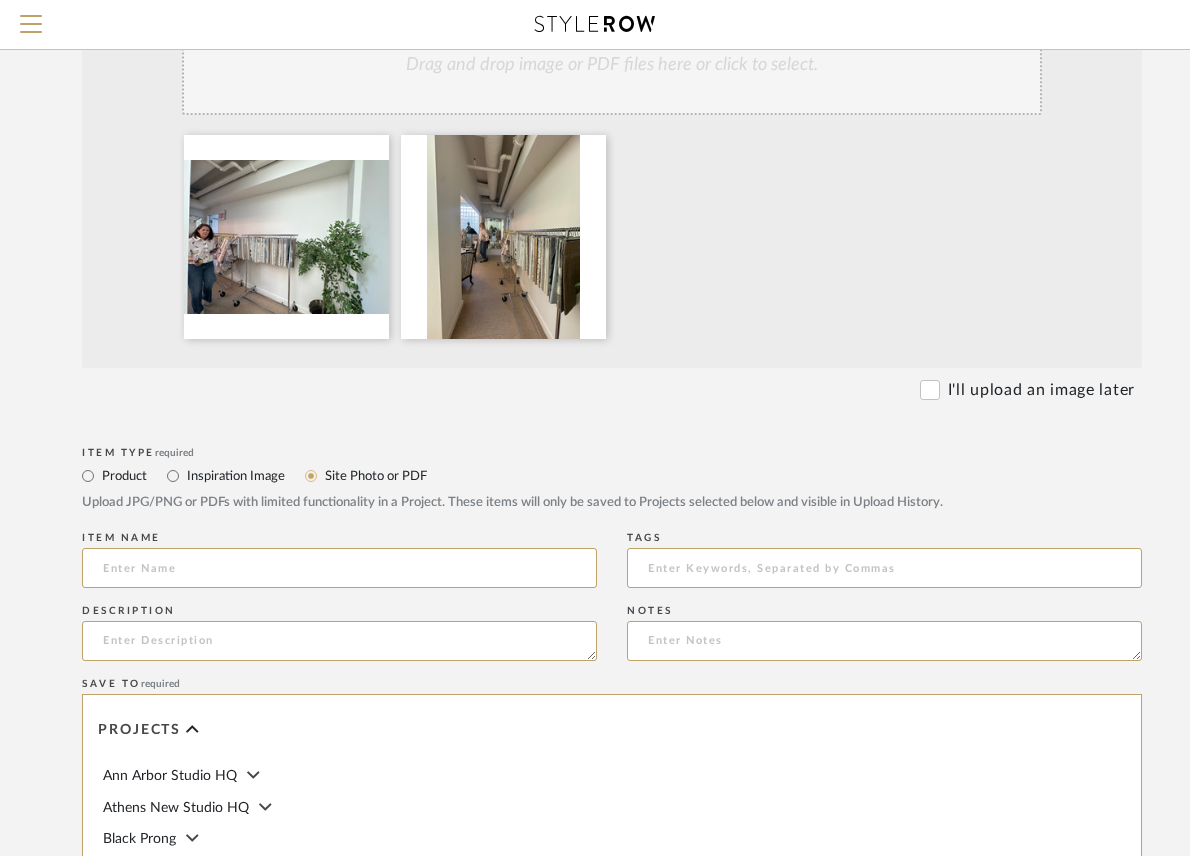 scroll, scrollTop: 400, scrollLeft: 108, axis: both 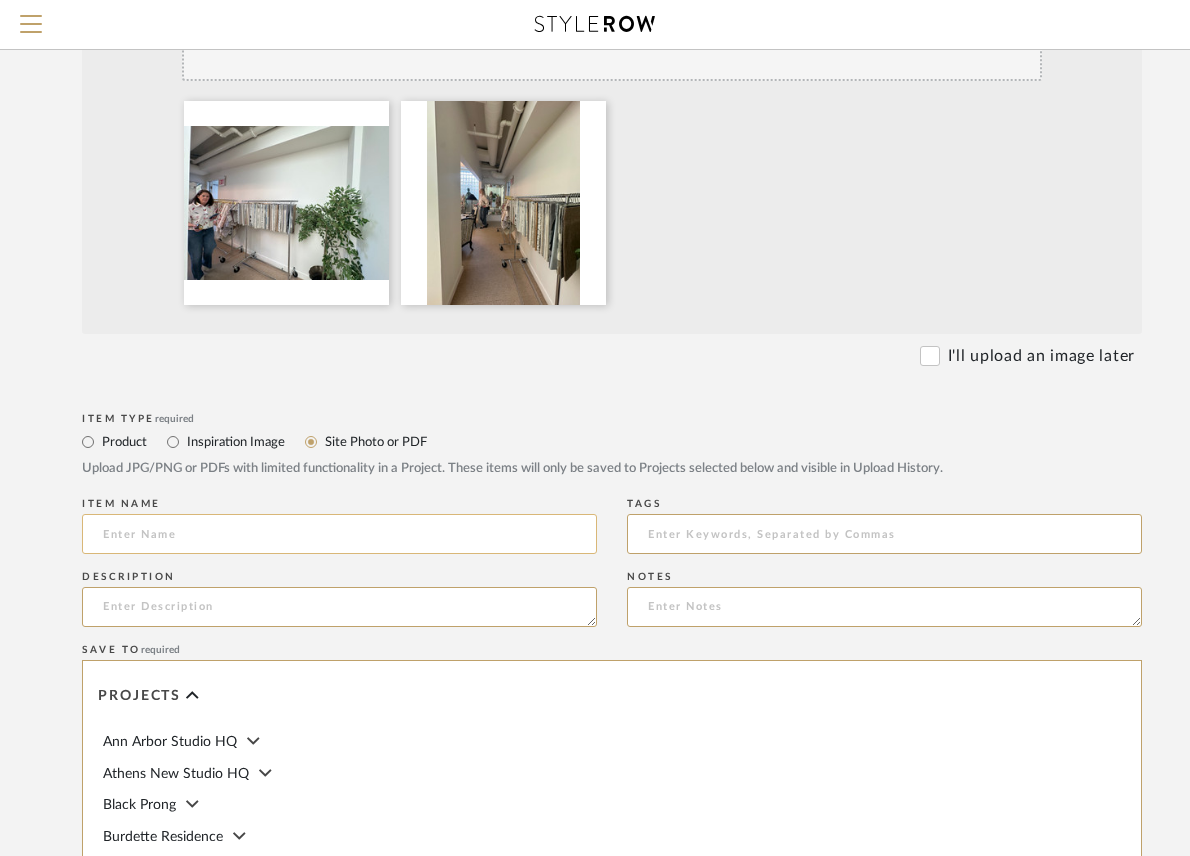 click 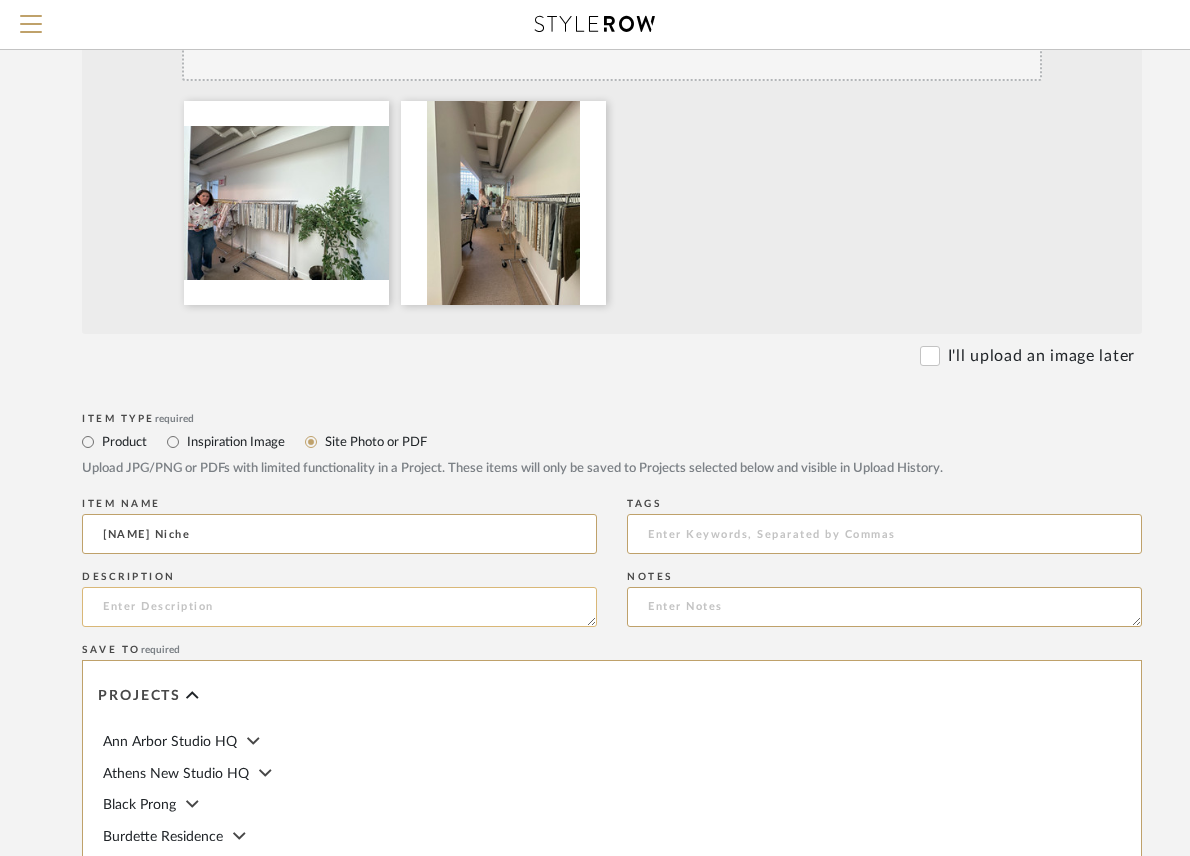 type on "[NAME] Niche" 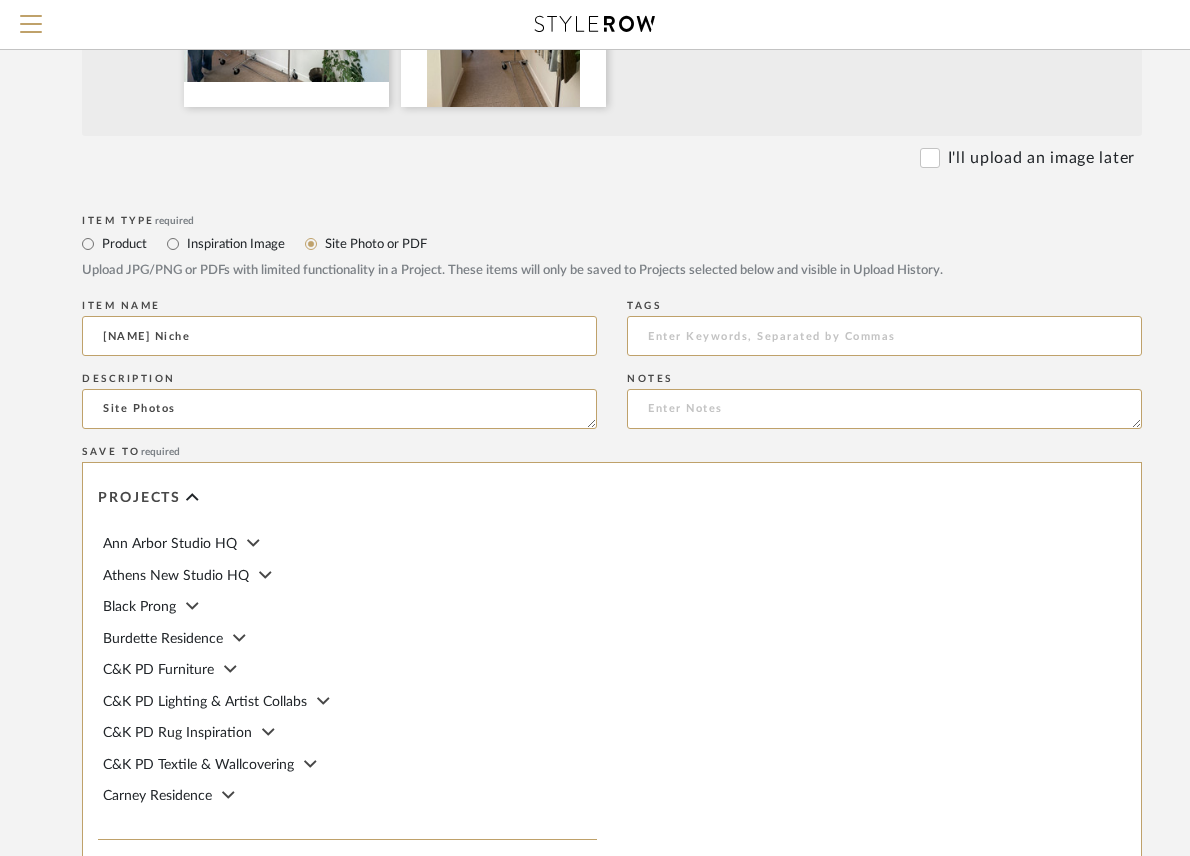 scroll, scrollTop: 600, scrollLeft: 108, axis: both 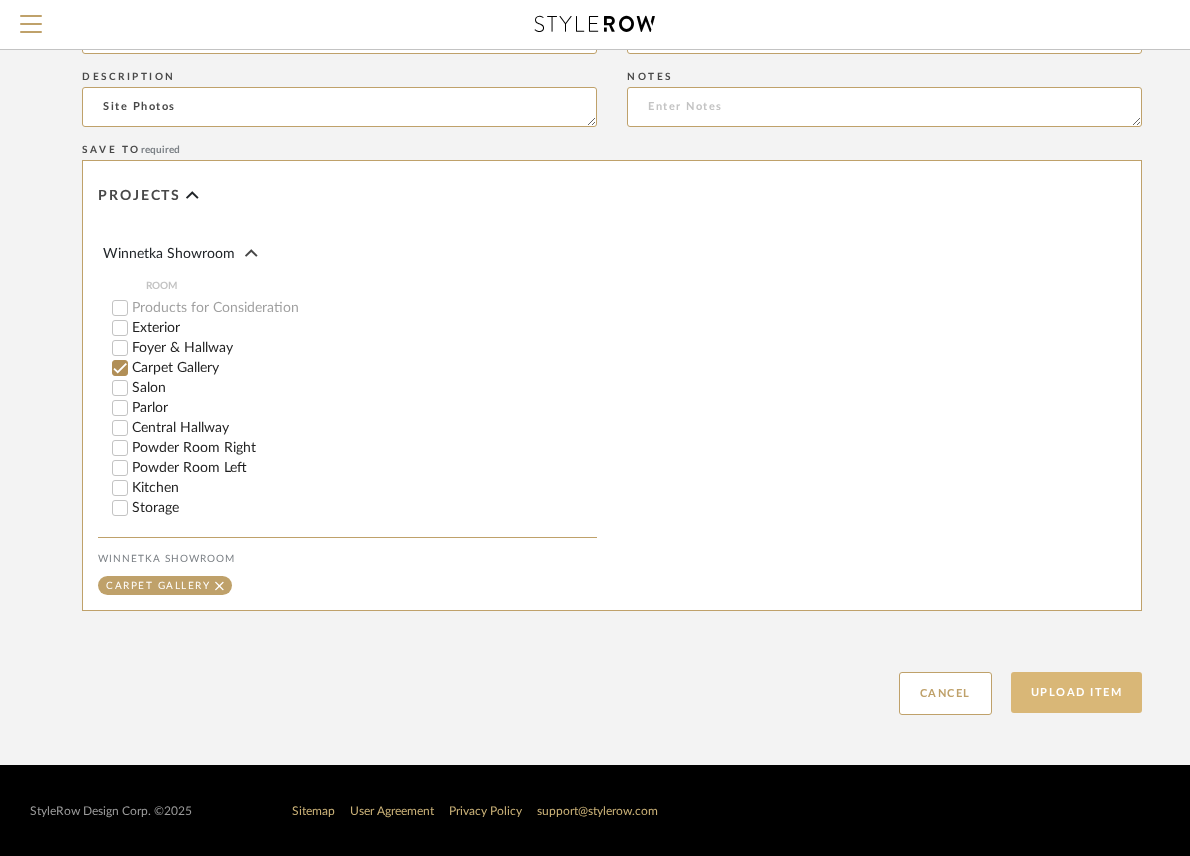 type on "Site Photos" 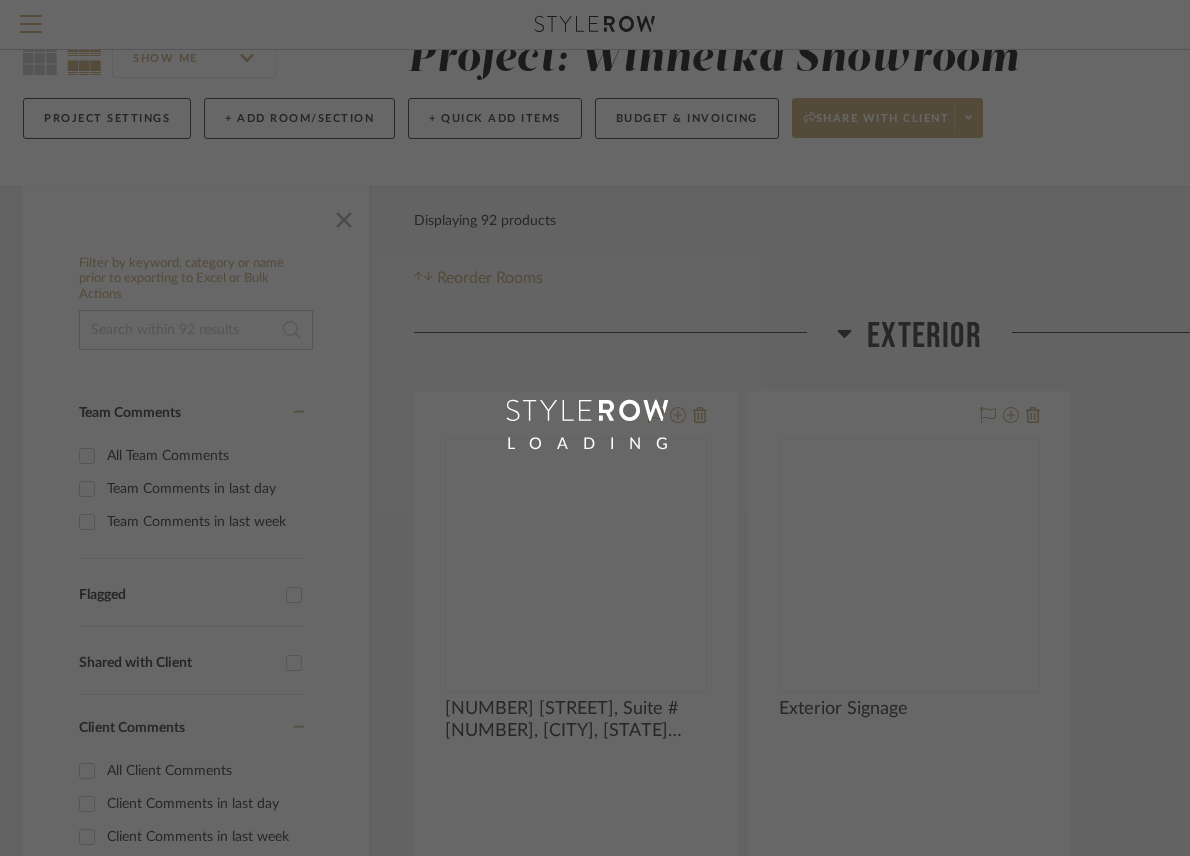 scroll, scrollTop: 0, scrollLeft: 0, axis: both 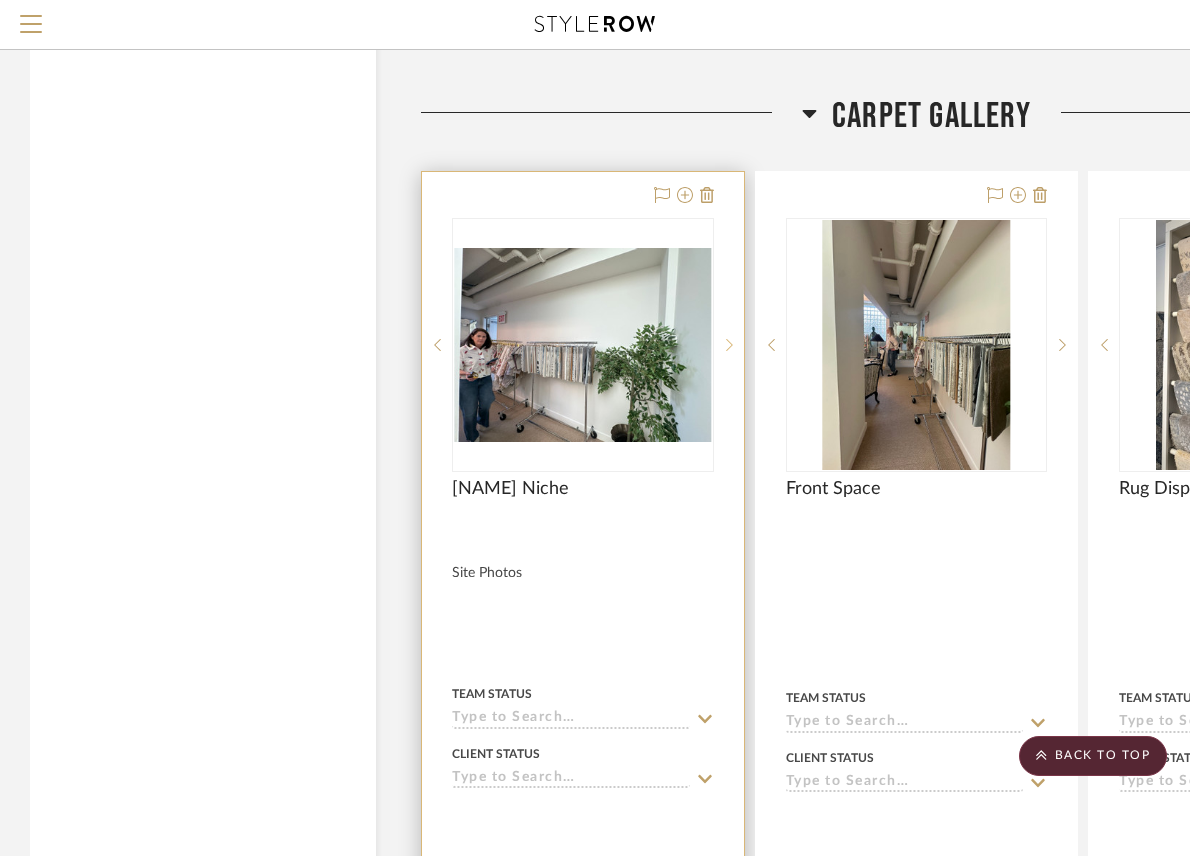 click 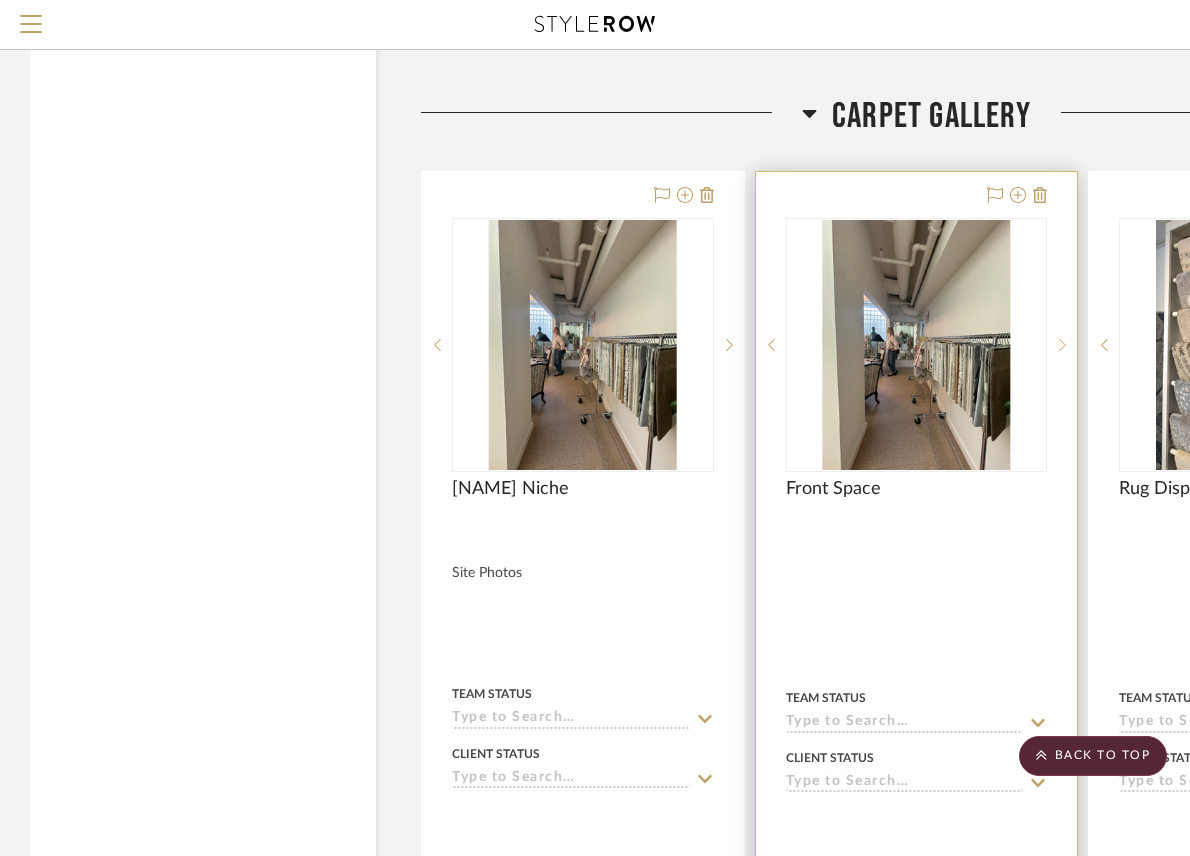 click 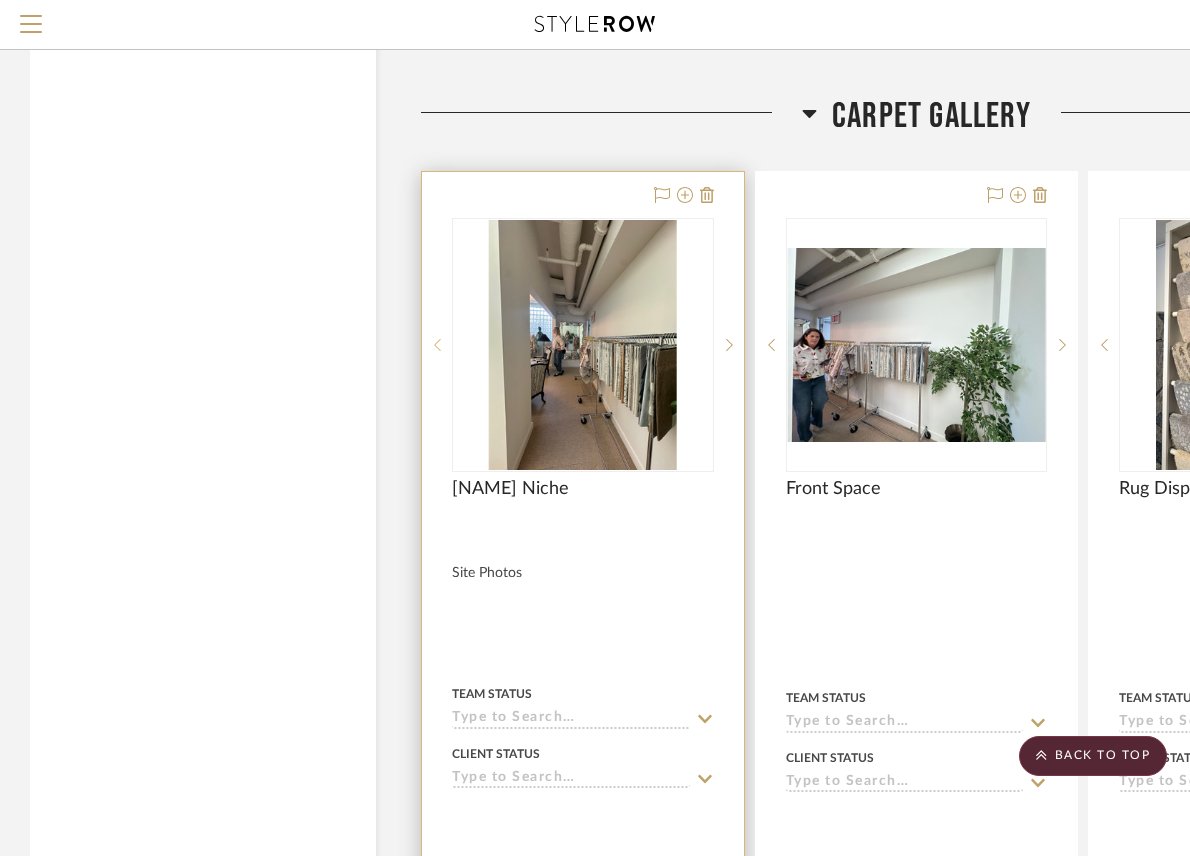click 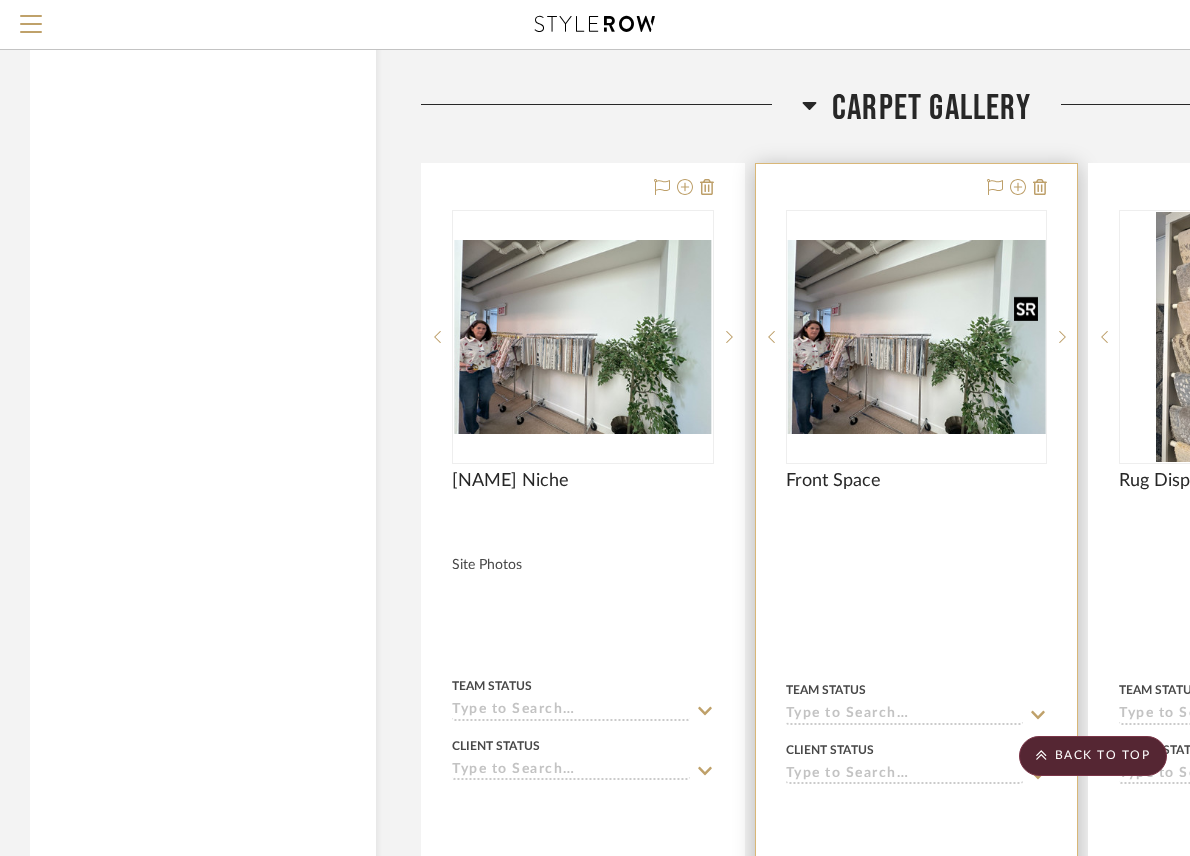 scroll, scrollTop: 4124, scrollLeft: 0, axis: vertical 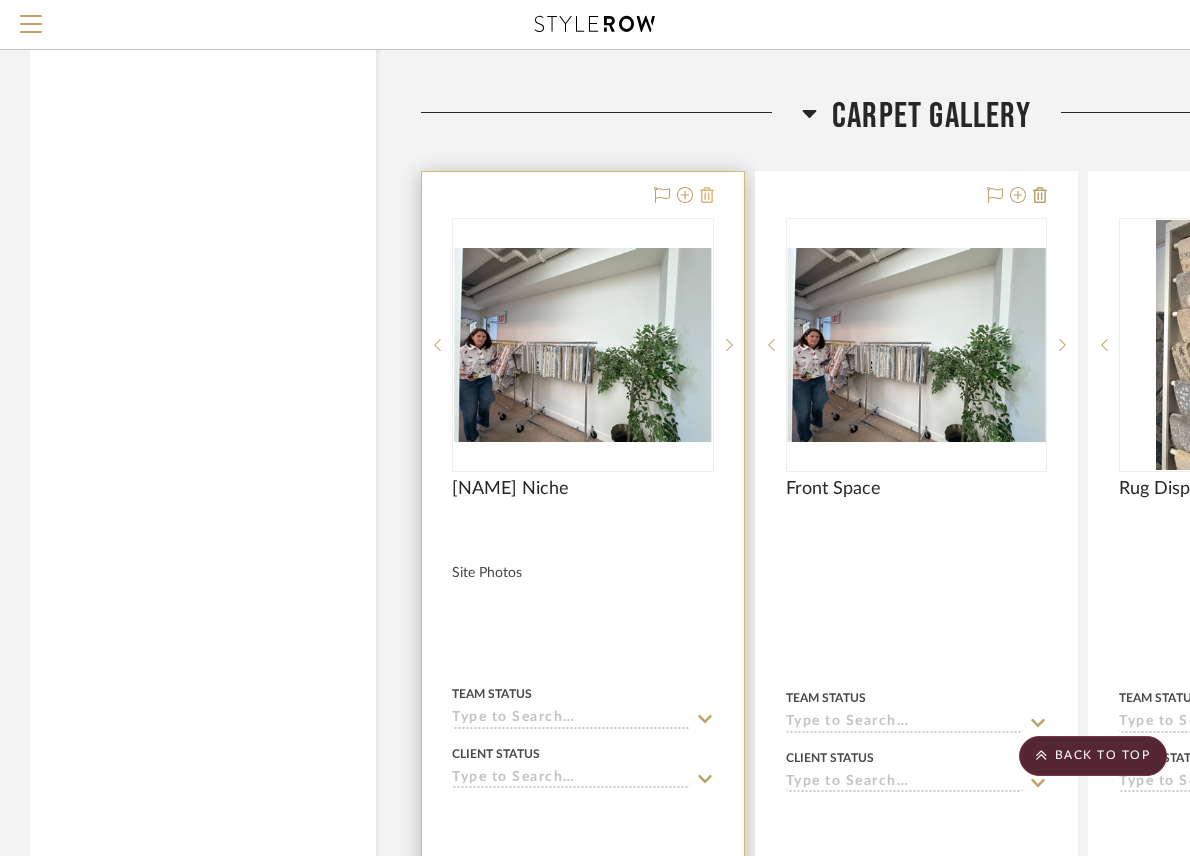 click 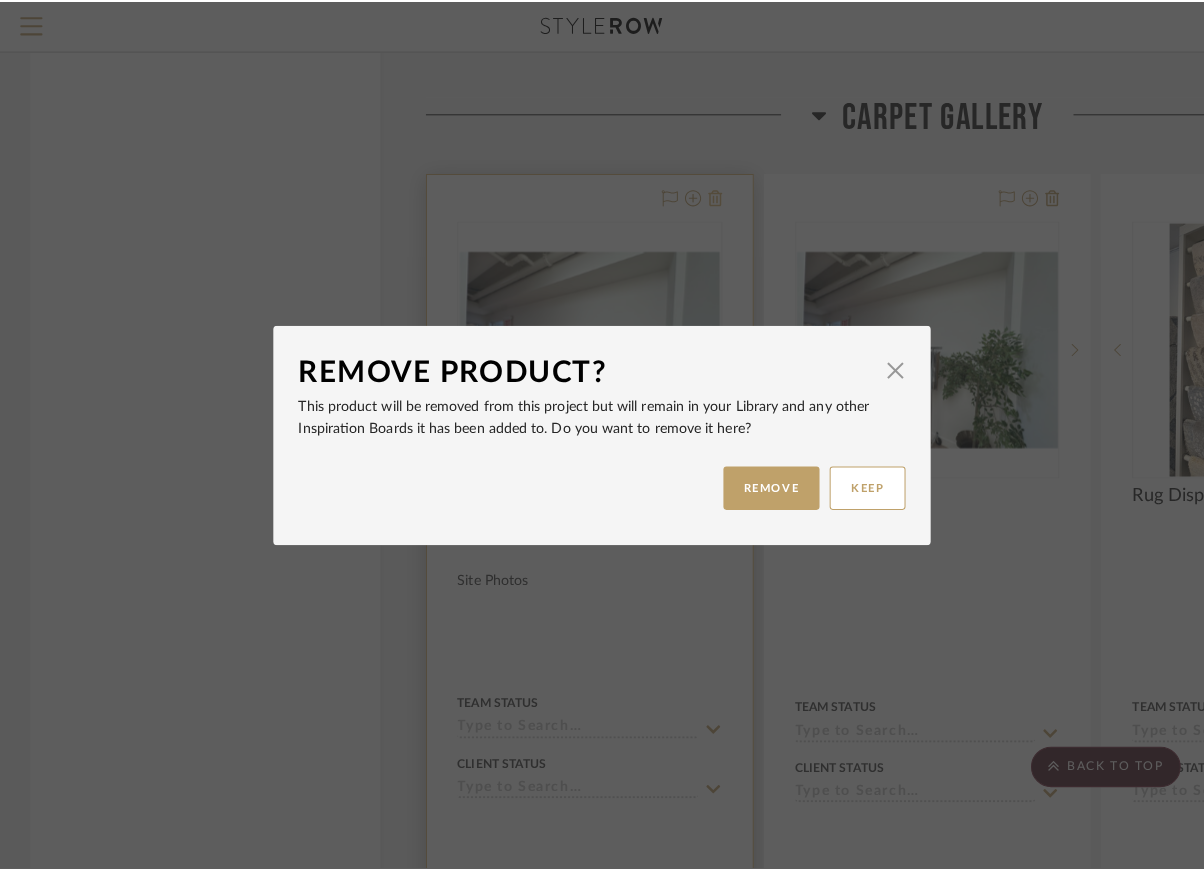 scroll, scrollTop: 0, scrollLeft: 0, axis: both 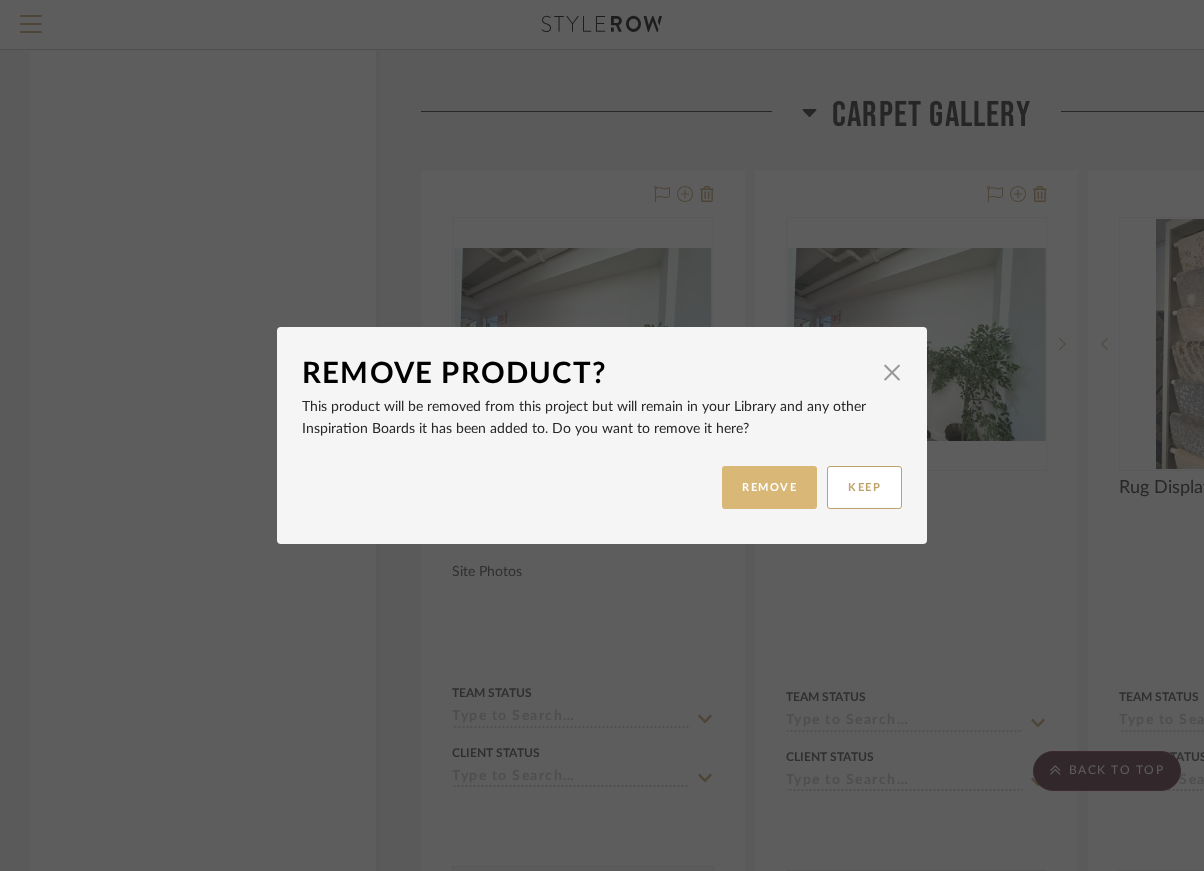 click on "REMOVE" at bounding box center (769, 487) 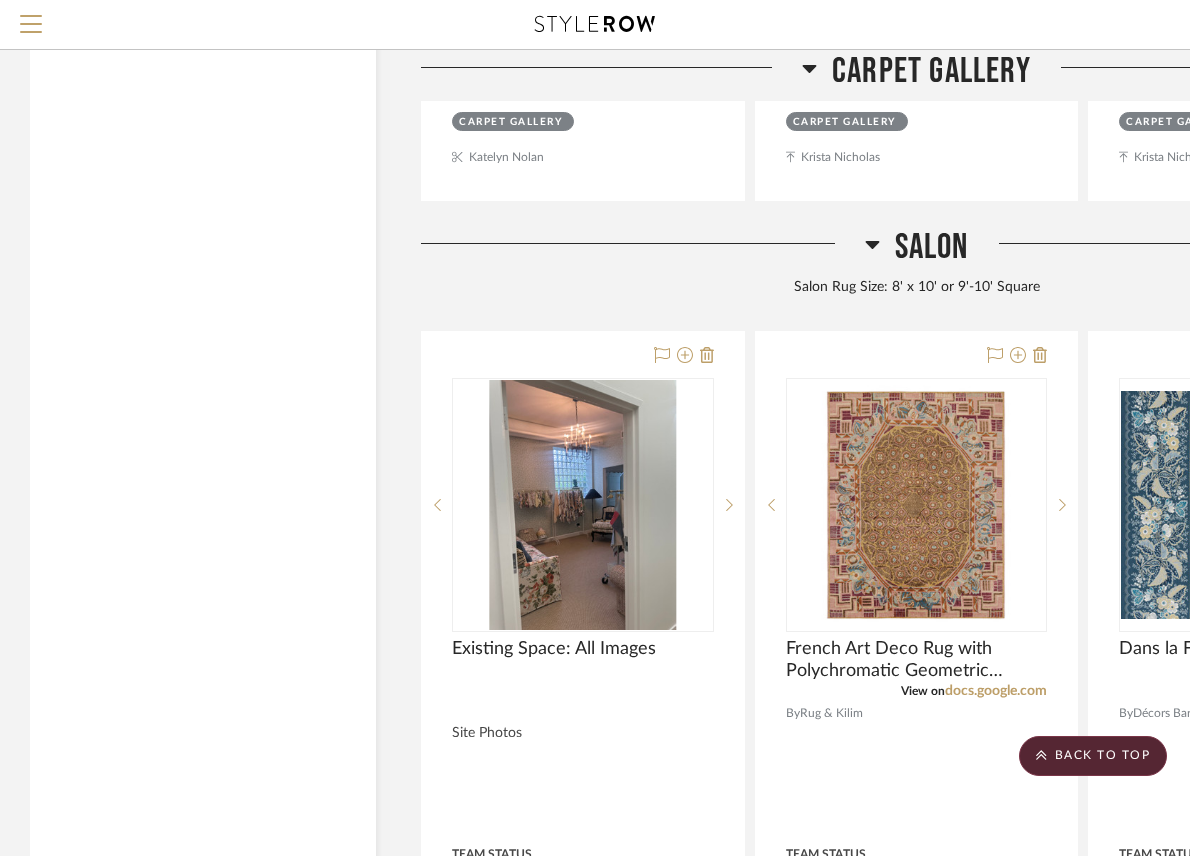 scroll, scrollTop: 5024, scrollLeft: 0, axis: vertical 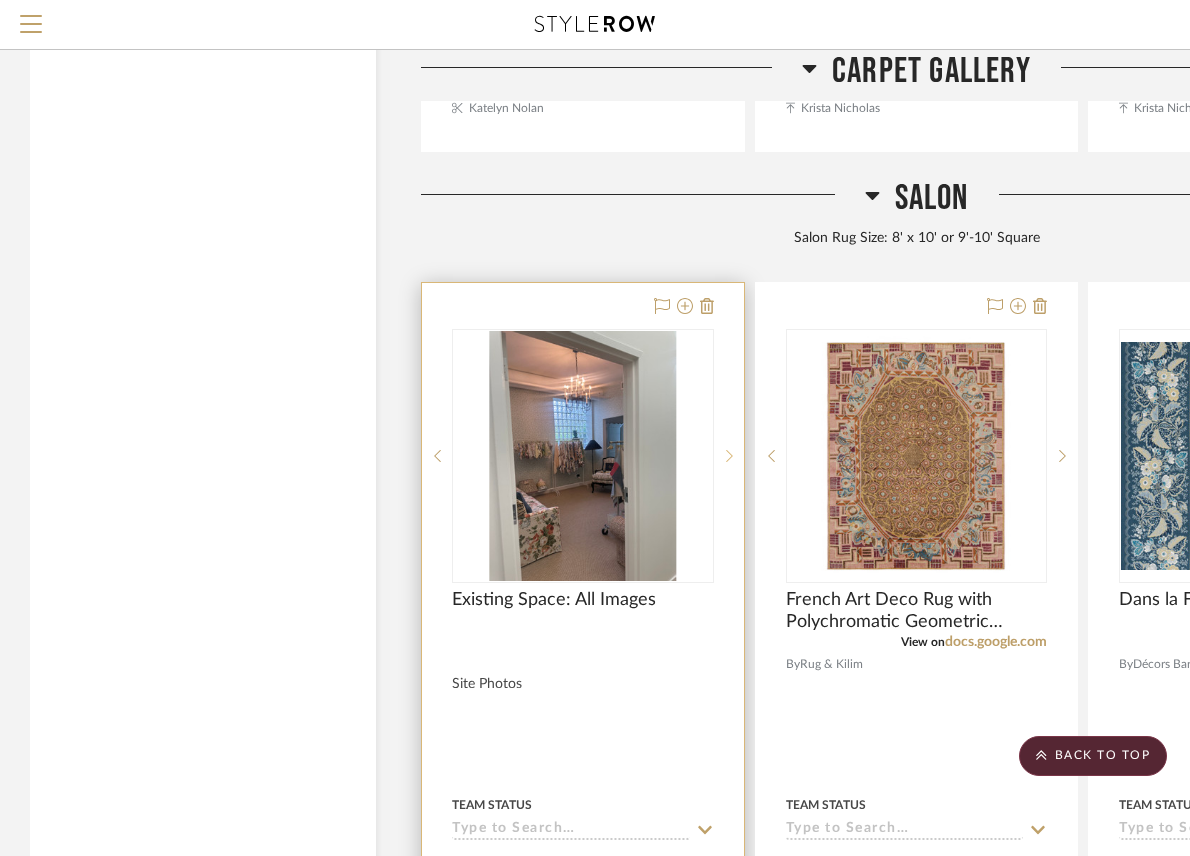 click 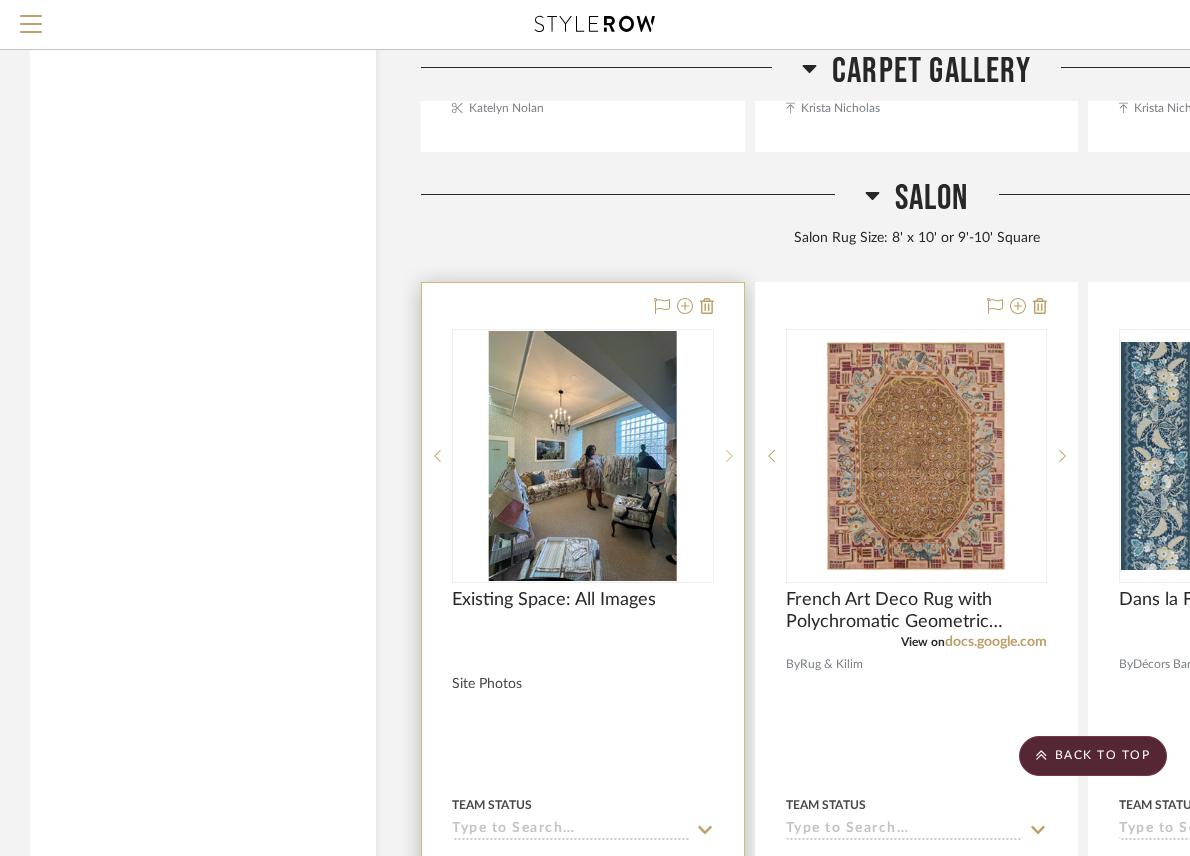 click 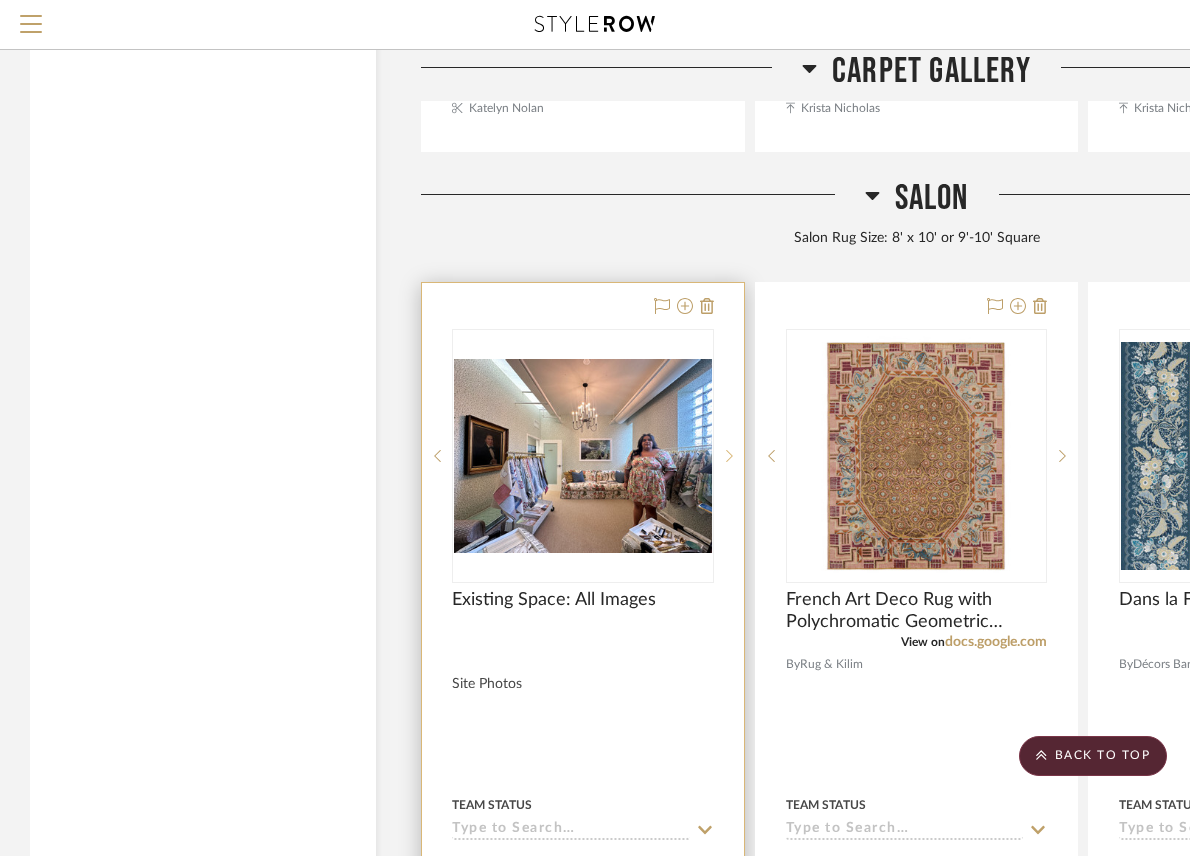 click 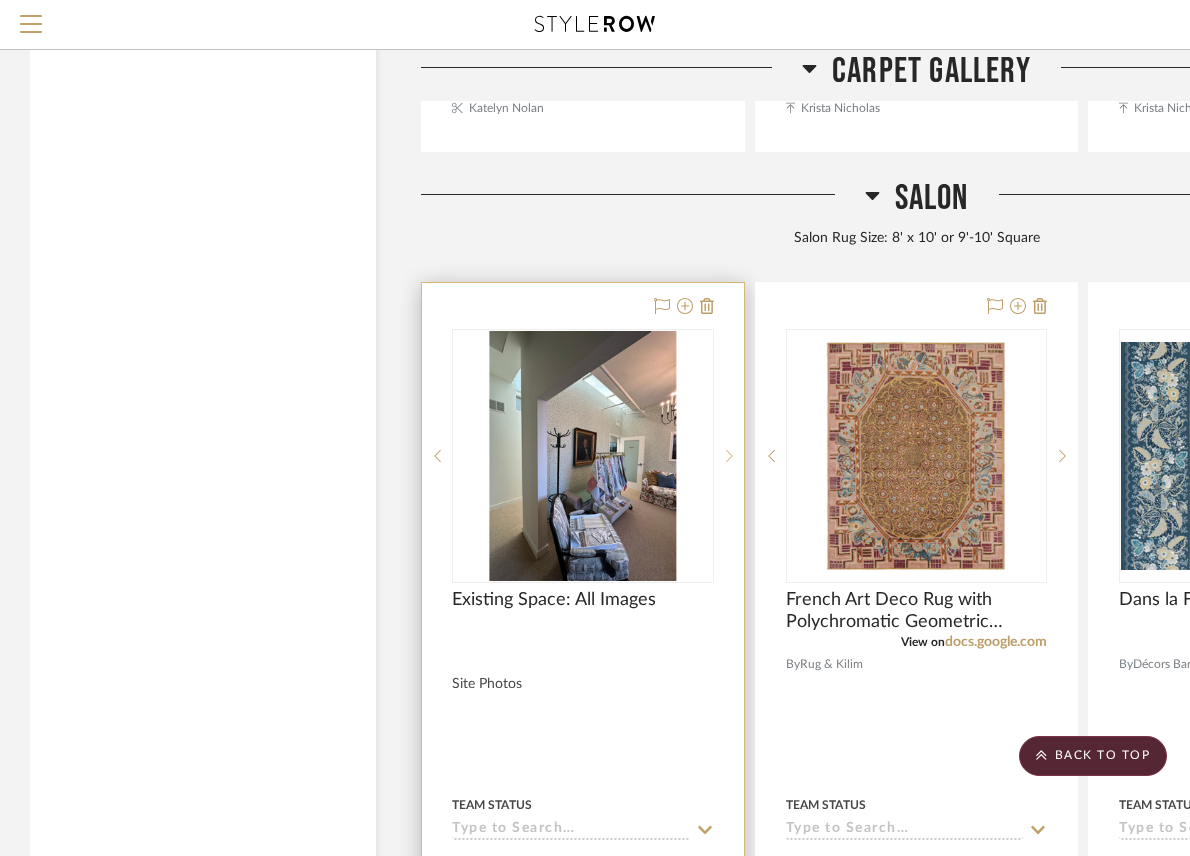 click 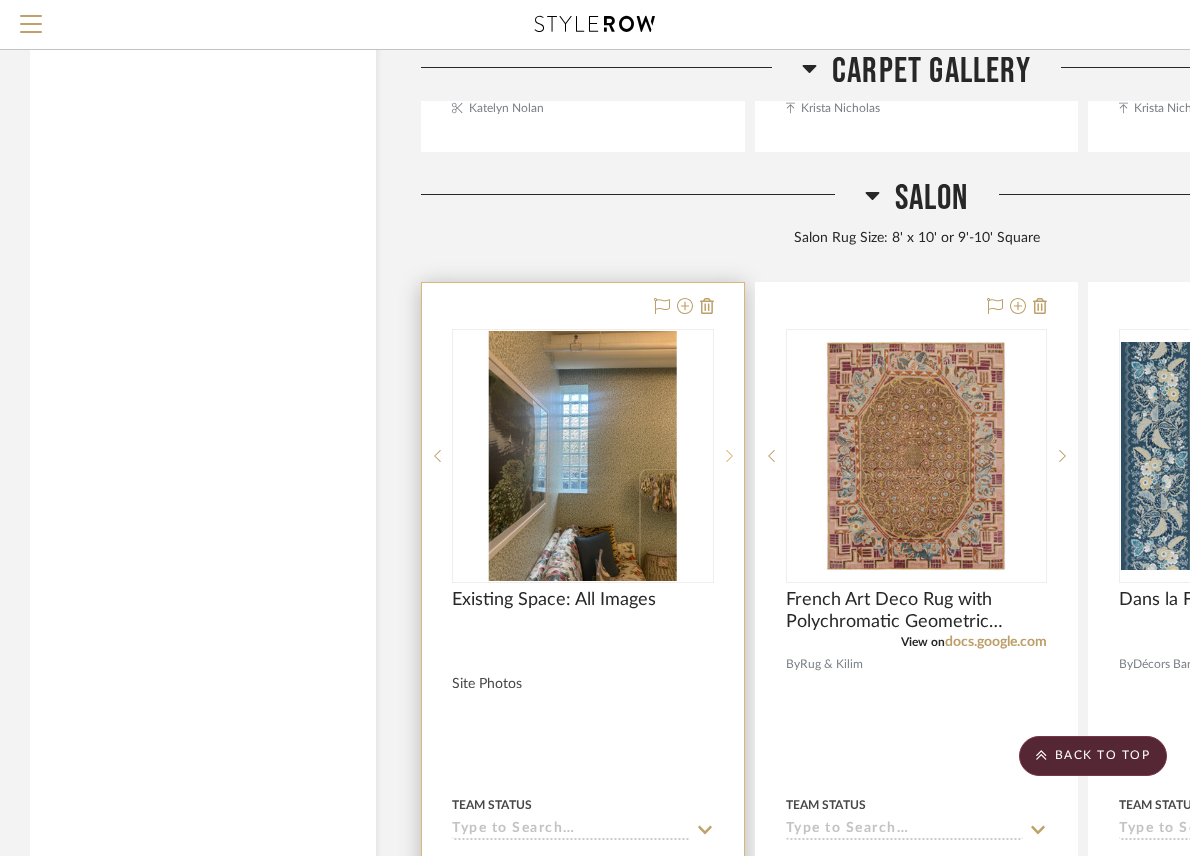 click 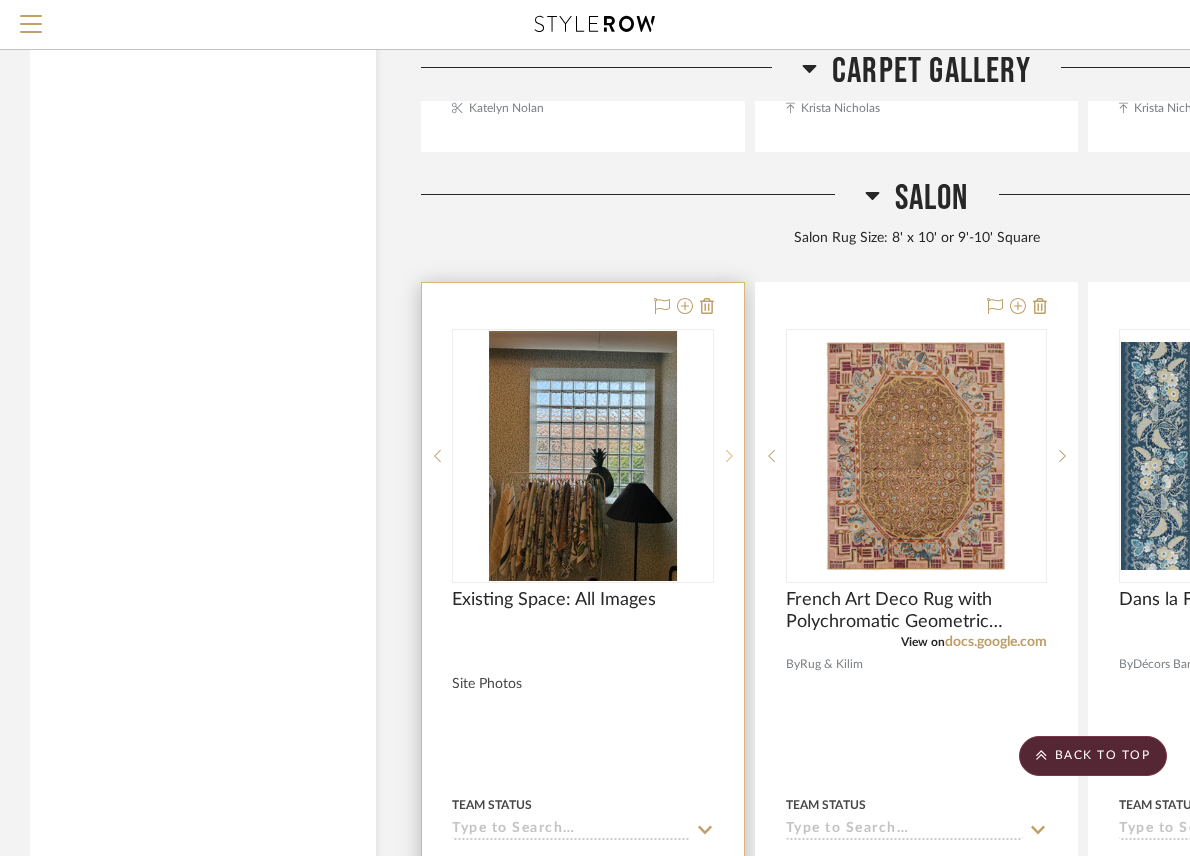 click 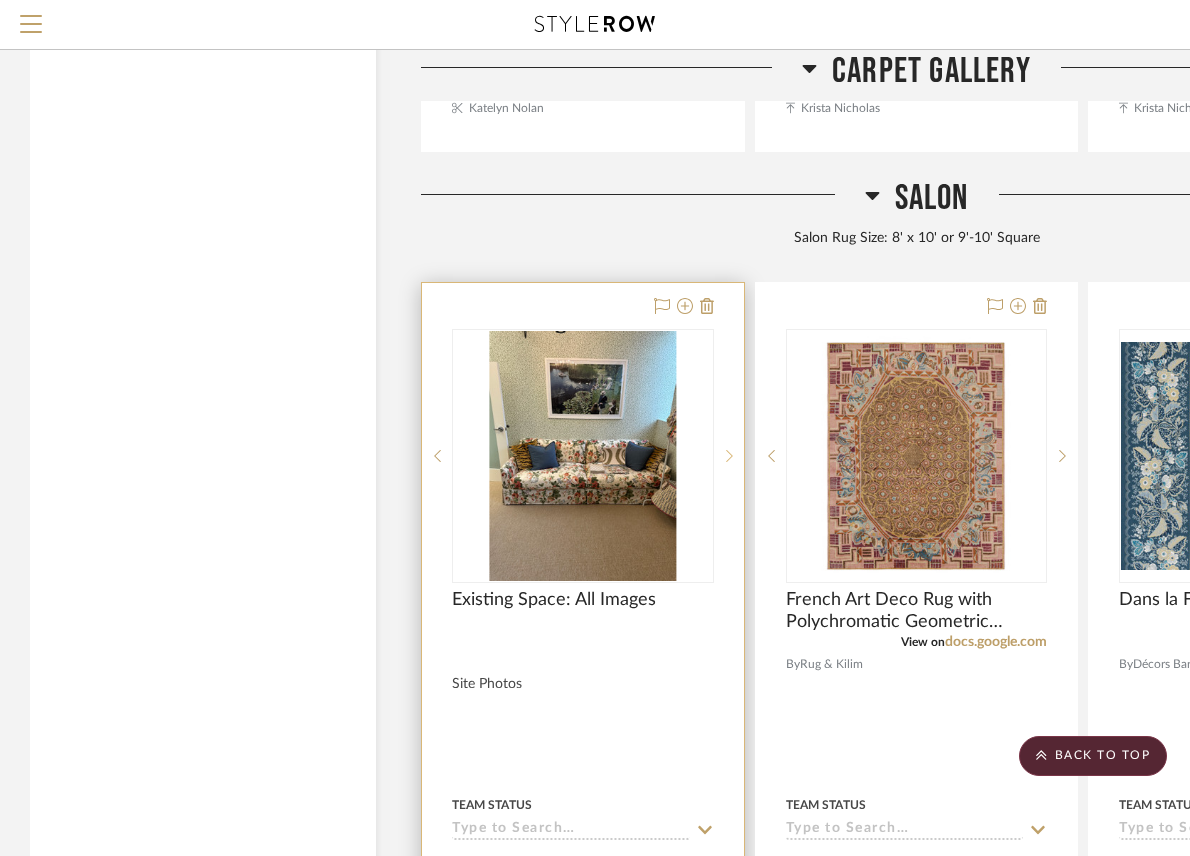 click 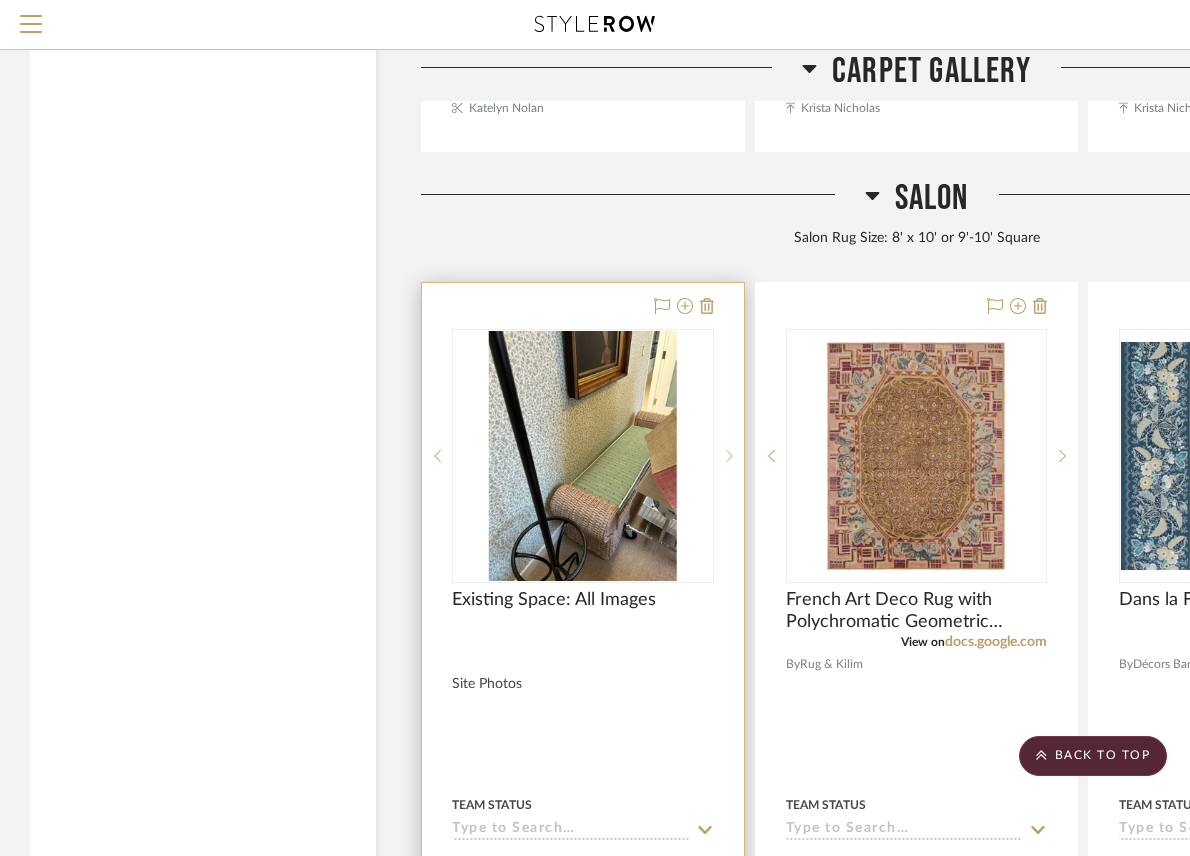 click 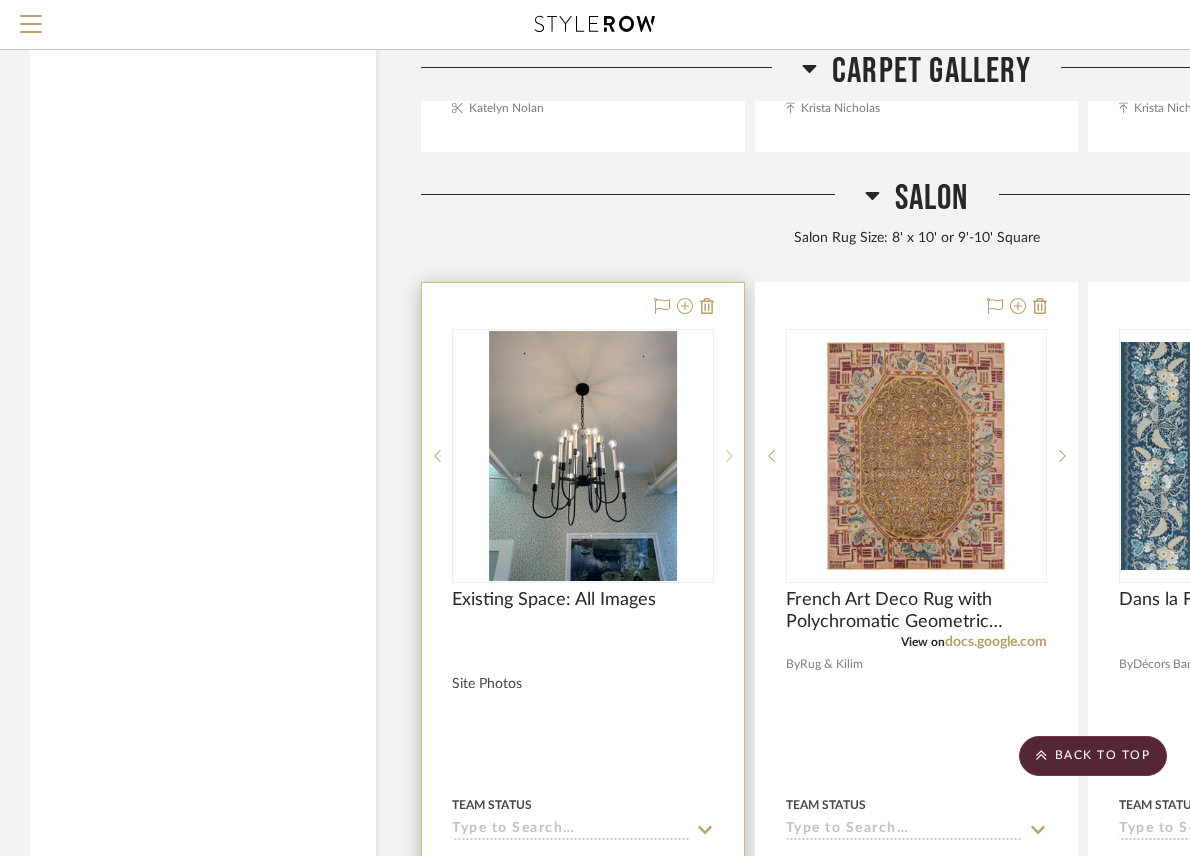 click 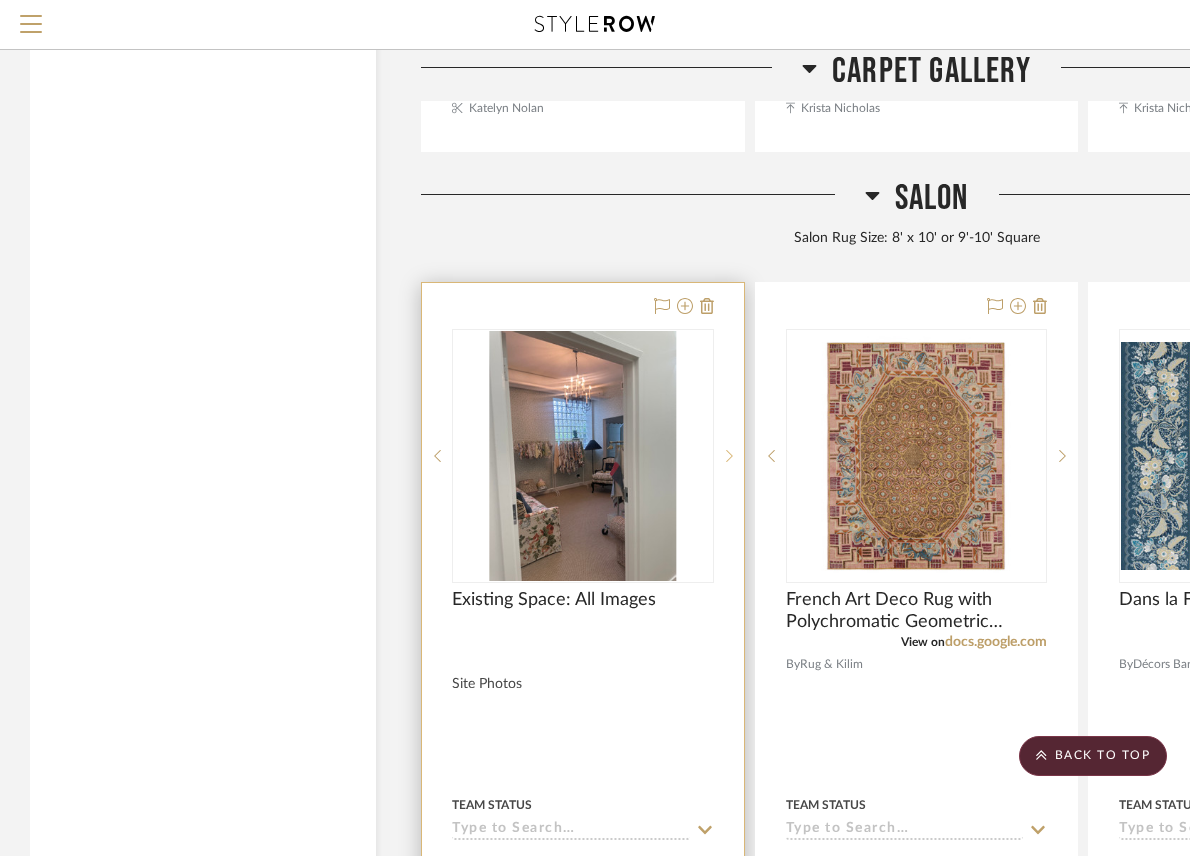 click 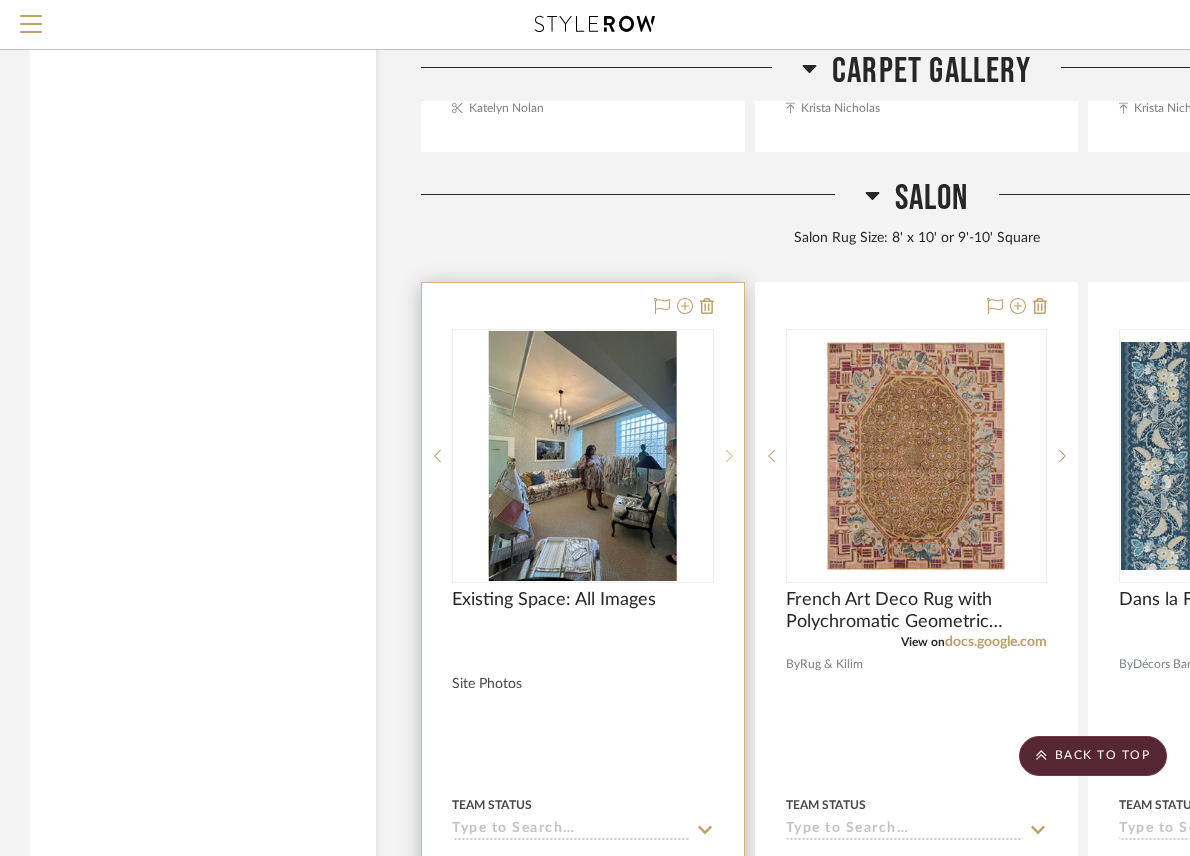 click 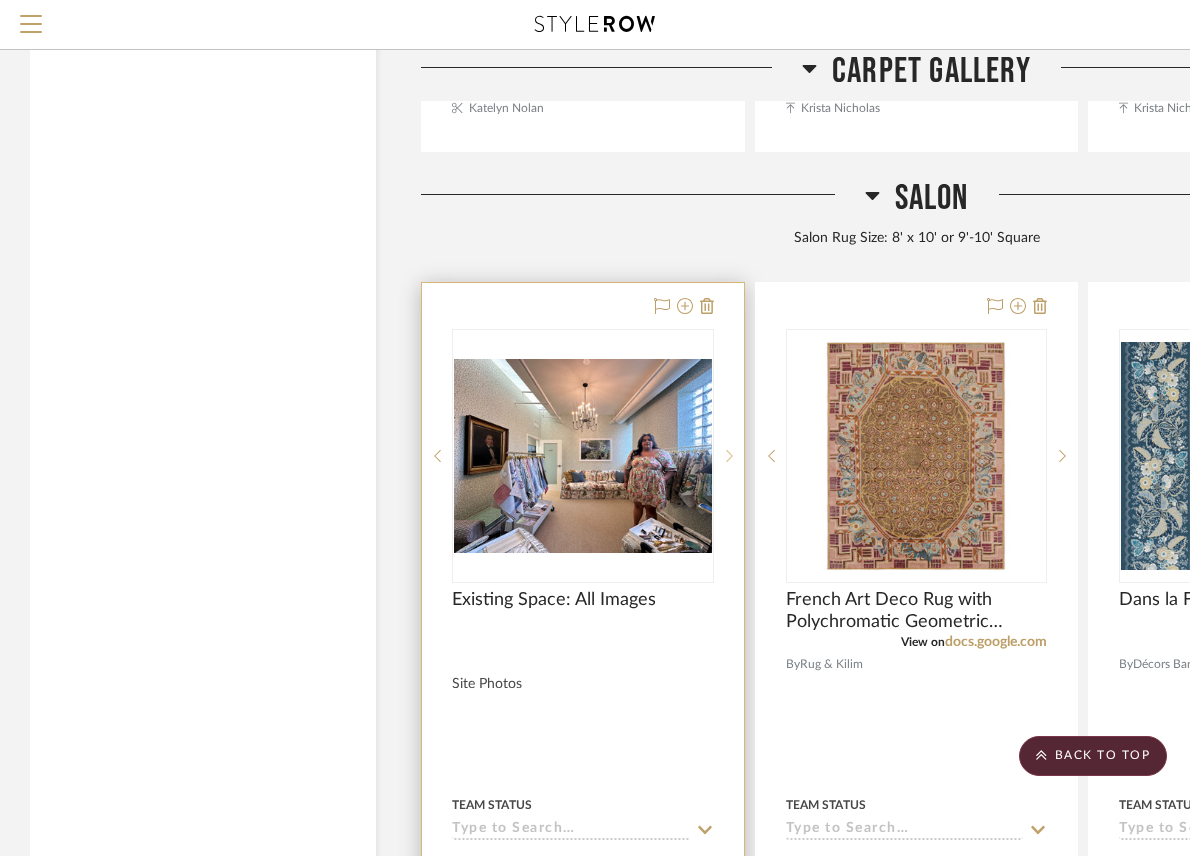 click 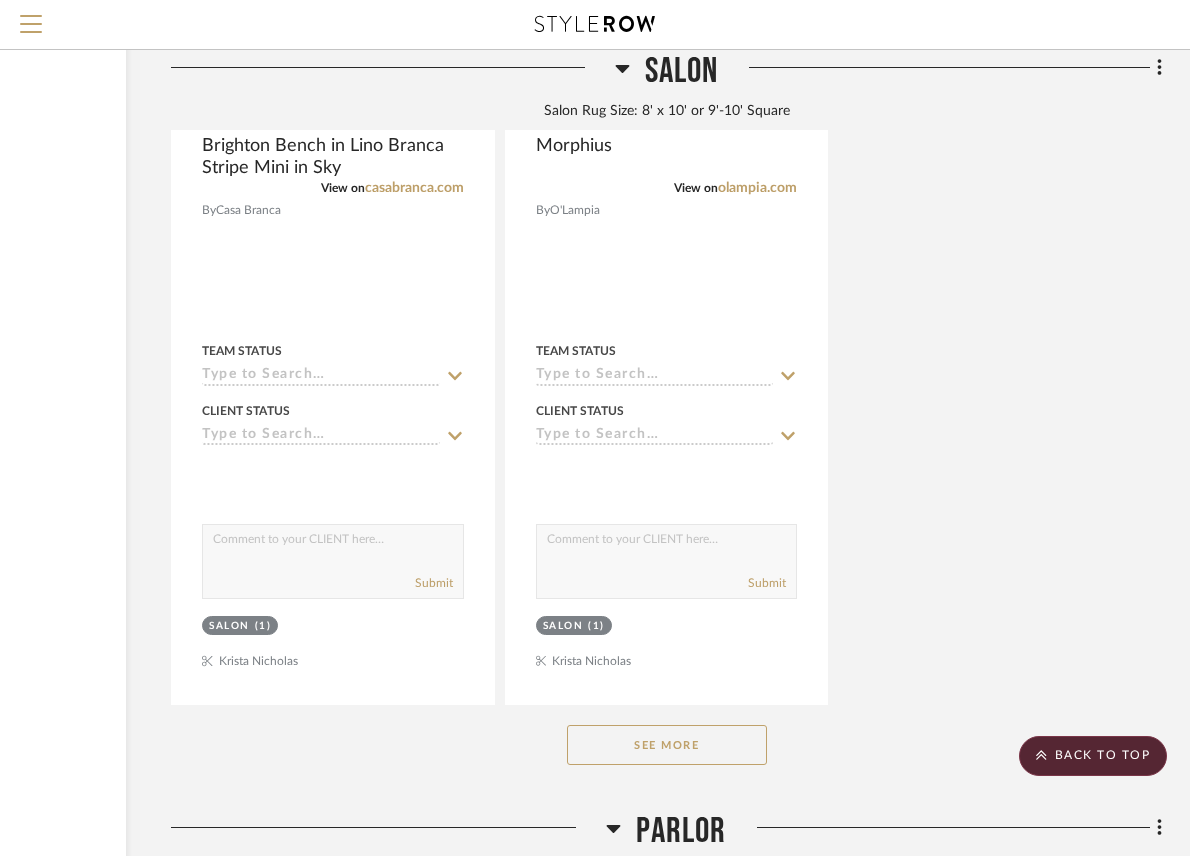 scroll, scrollTop: 7424, scrollLeft: 250, axis: both 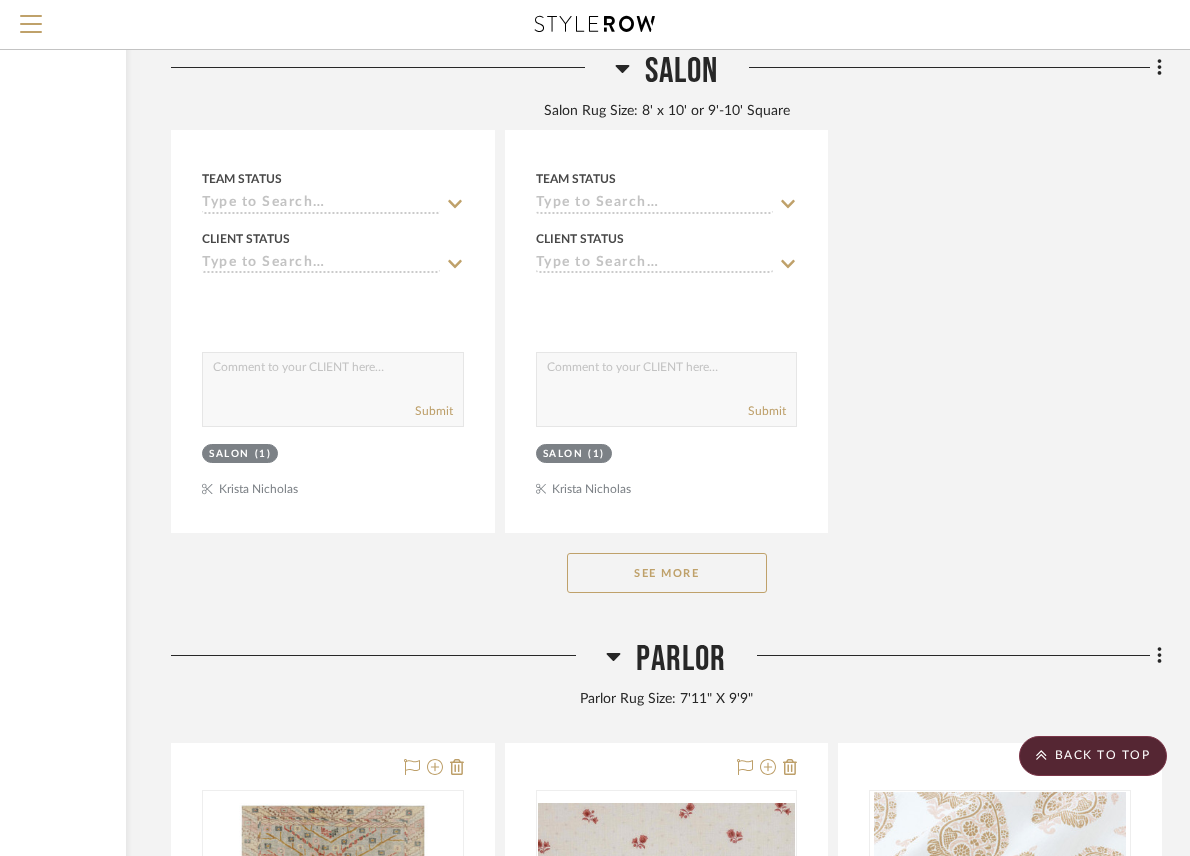 click on "See More" 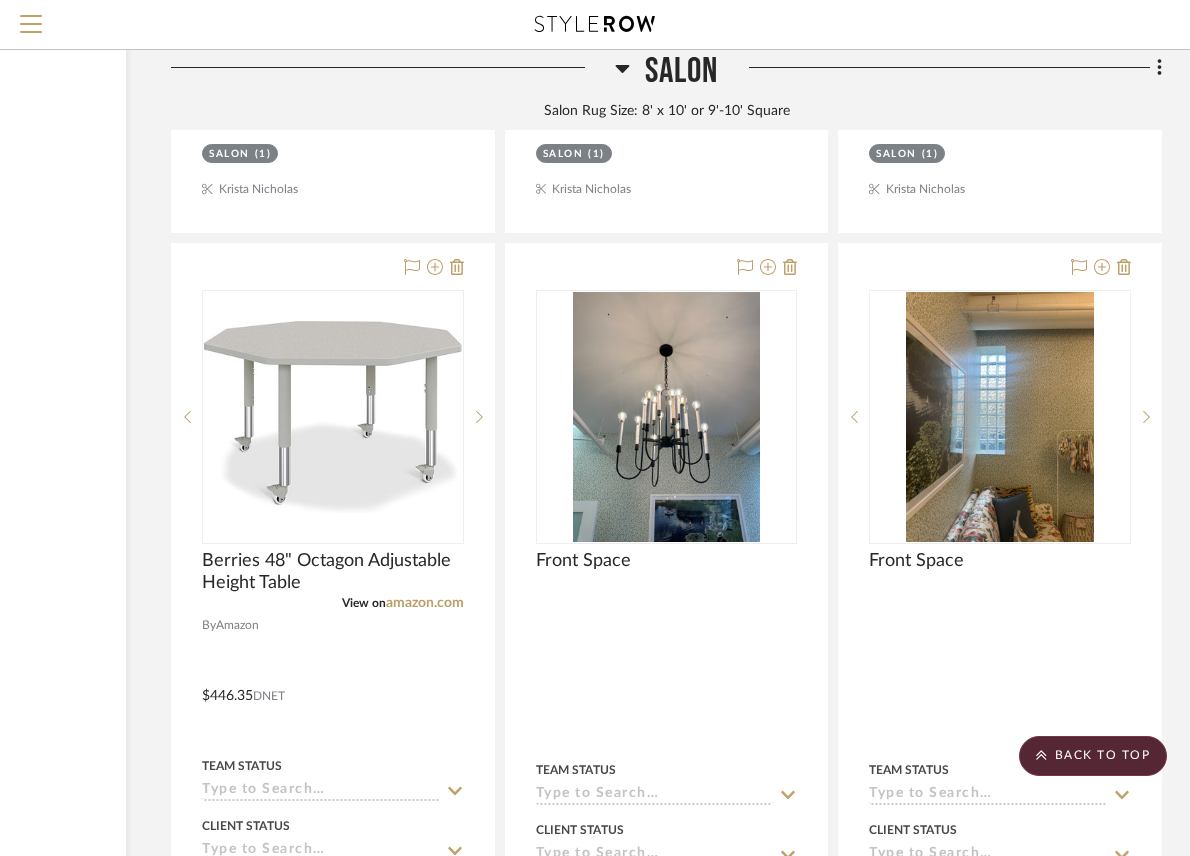 scroll, scrollTop: 7724, scrollLeft: 250, axis: both 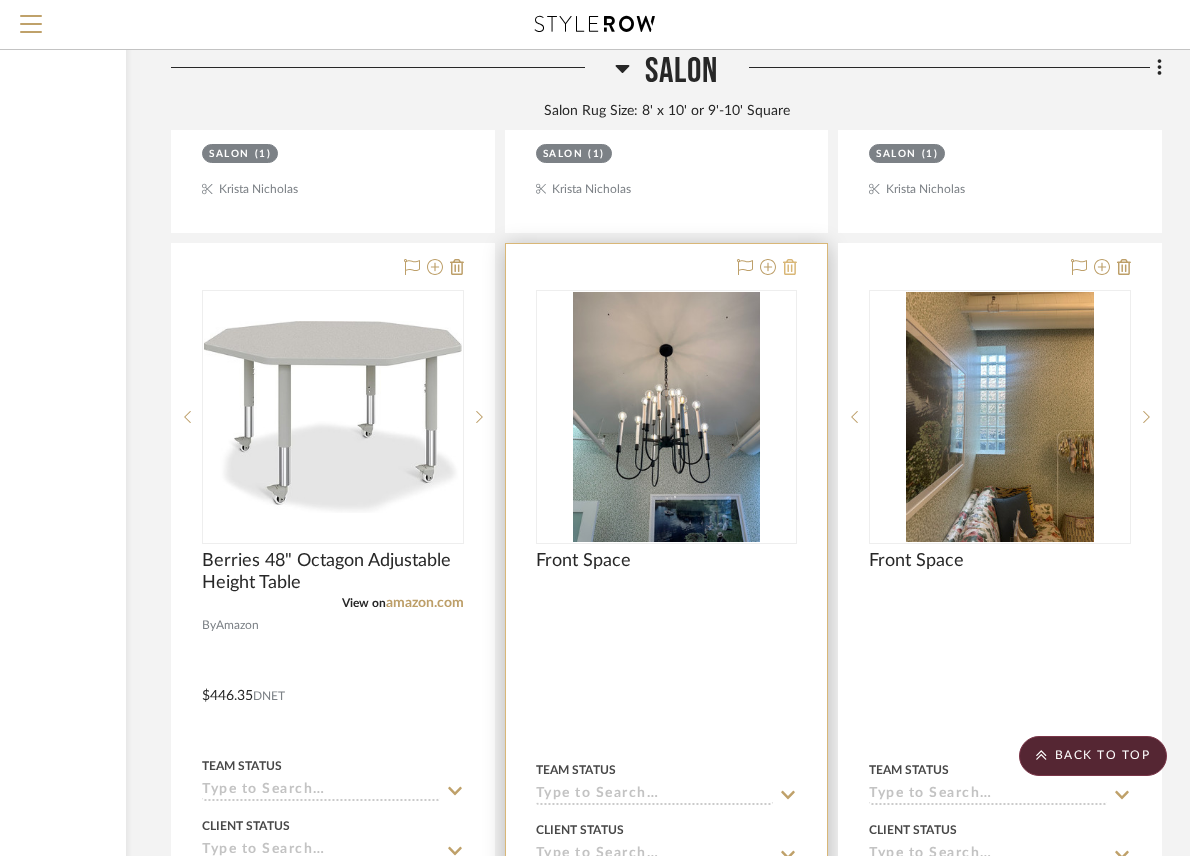 click 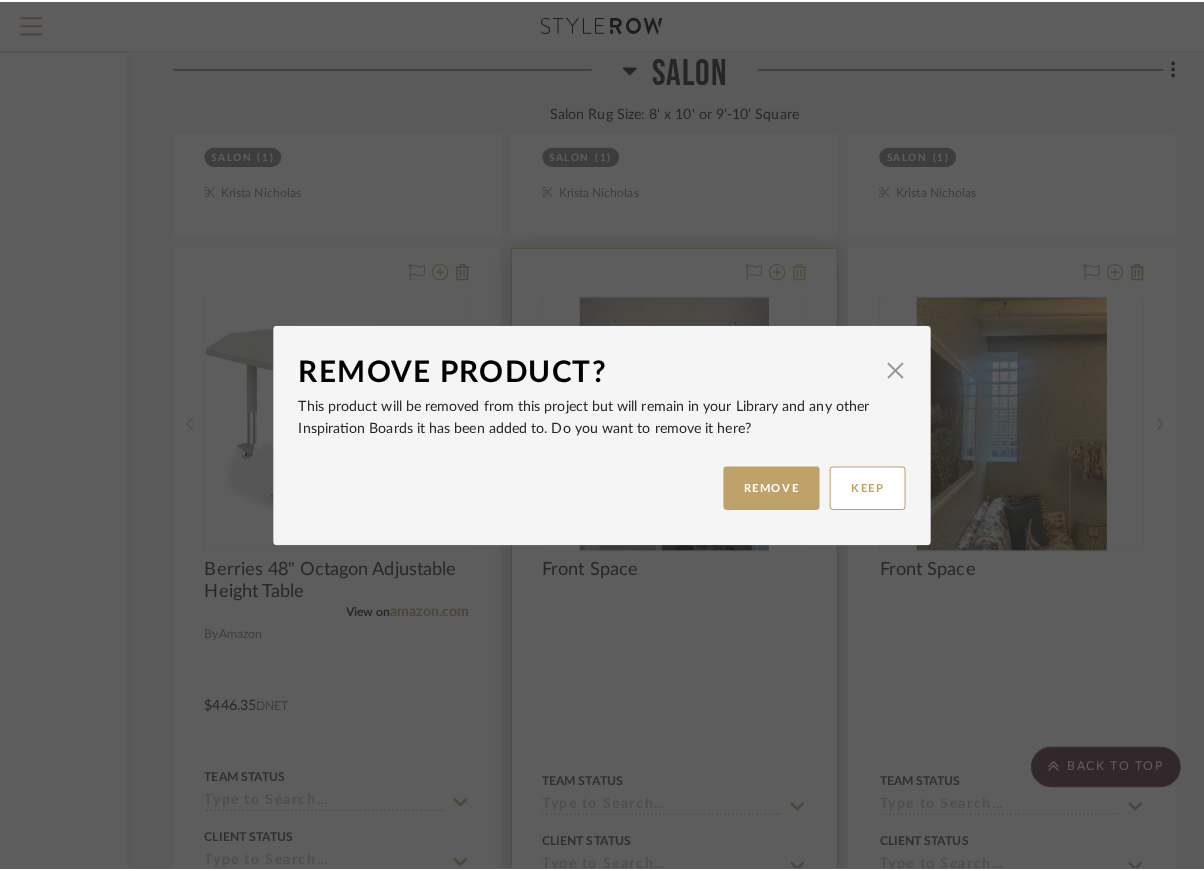 scroll, scrollTop: 0, scrollLeft: 0, axis: both 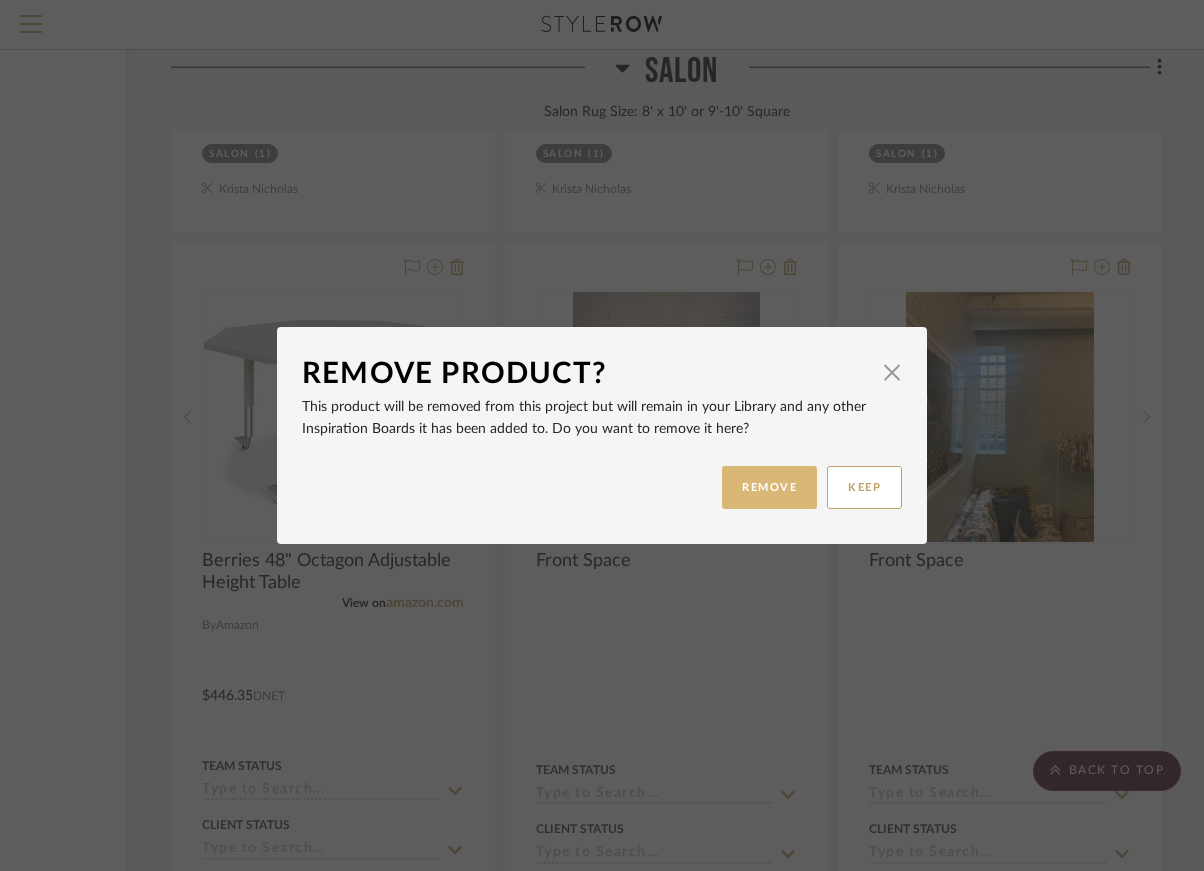 click on "REMOVE" at bounding box center [769, 487] 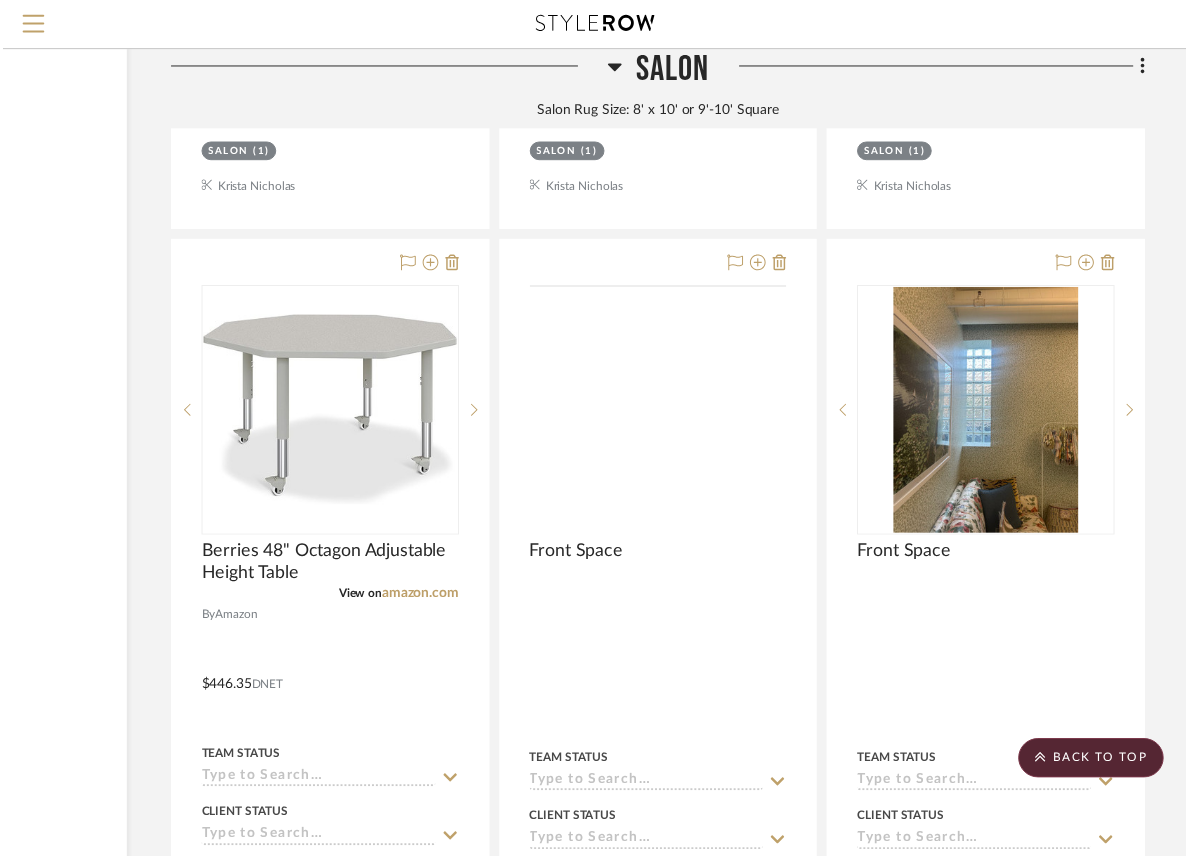 scroll, scrollTop: 7724, scrollLeft: 250, axis: both 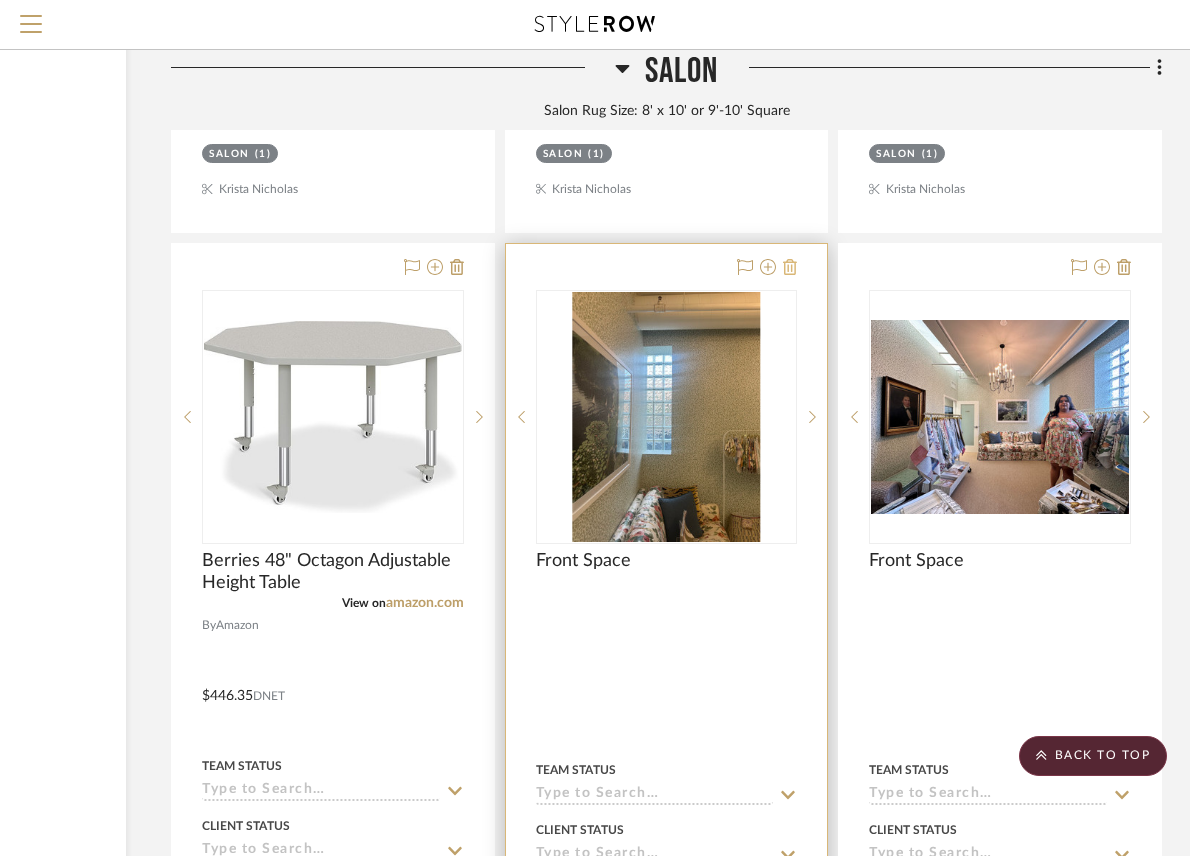 click 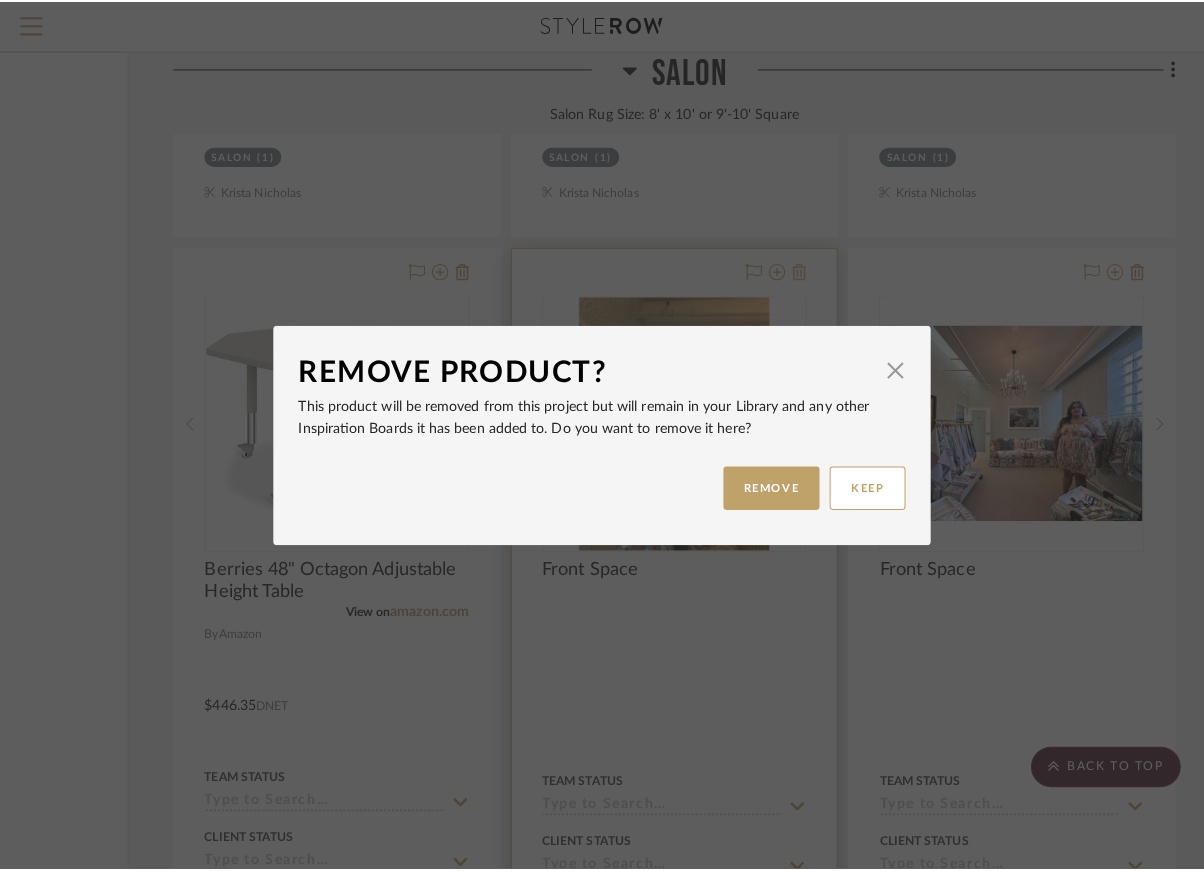 scroll, scrollTop: 0, scrollLeft: 0, axis: both 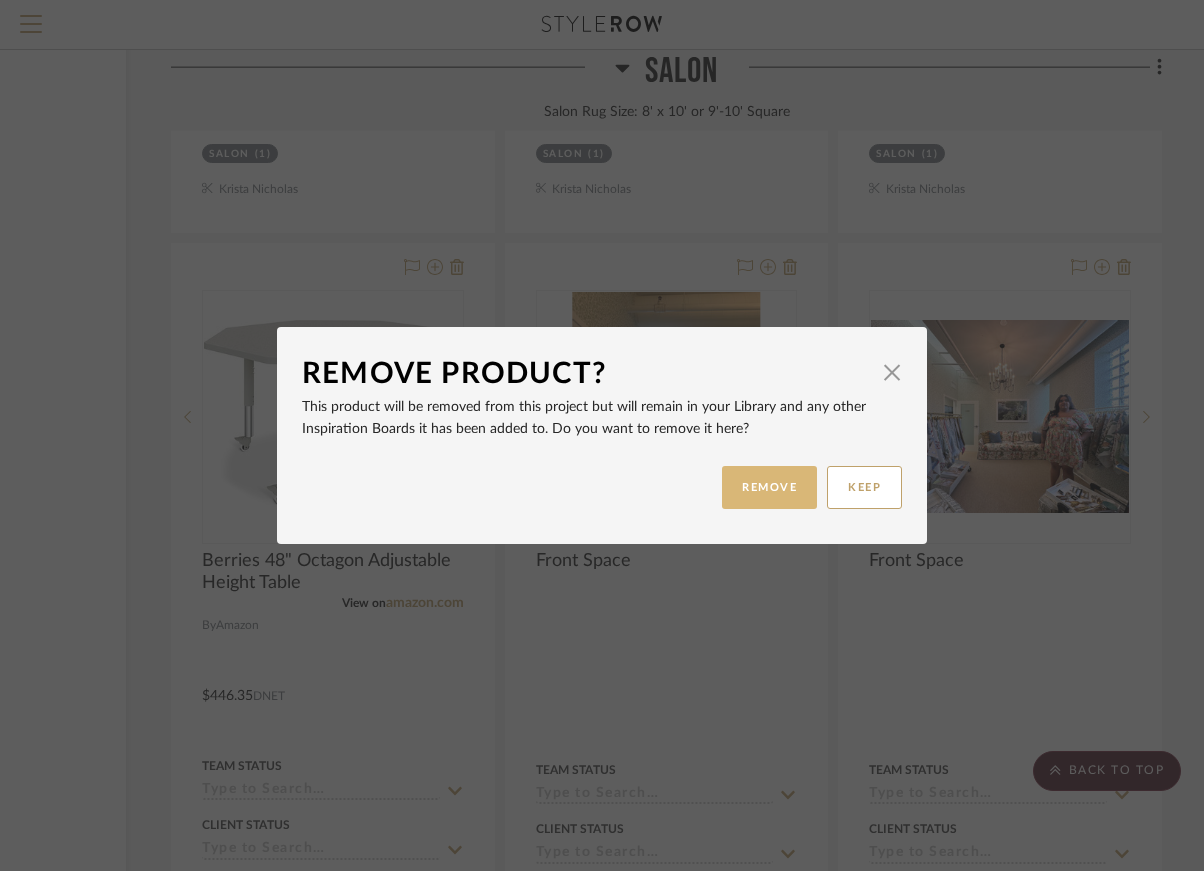 click on "REMOVE" at bounding box center [769, 487] 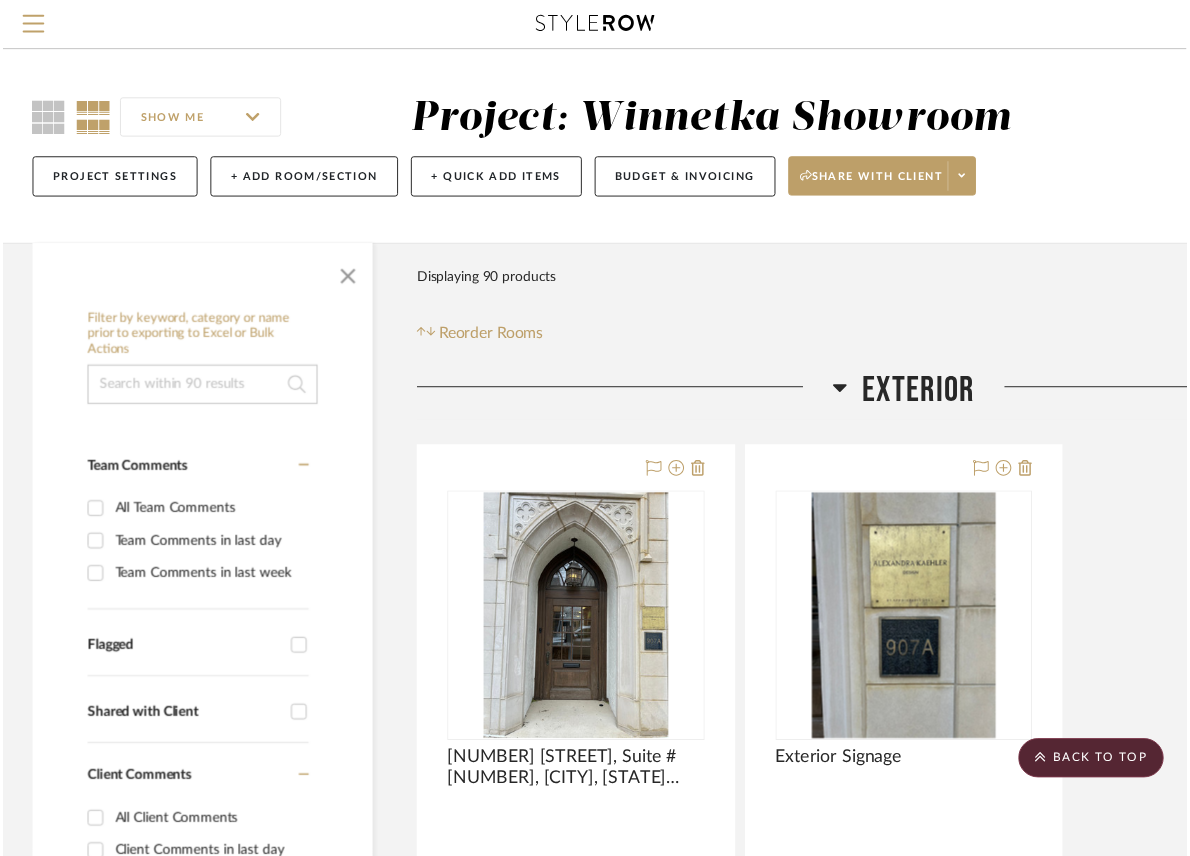 scroll, scrollTop: 7724, scrollLeft: 250, axis: both 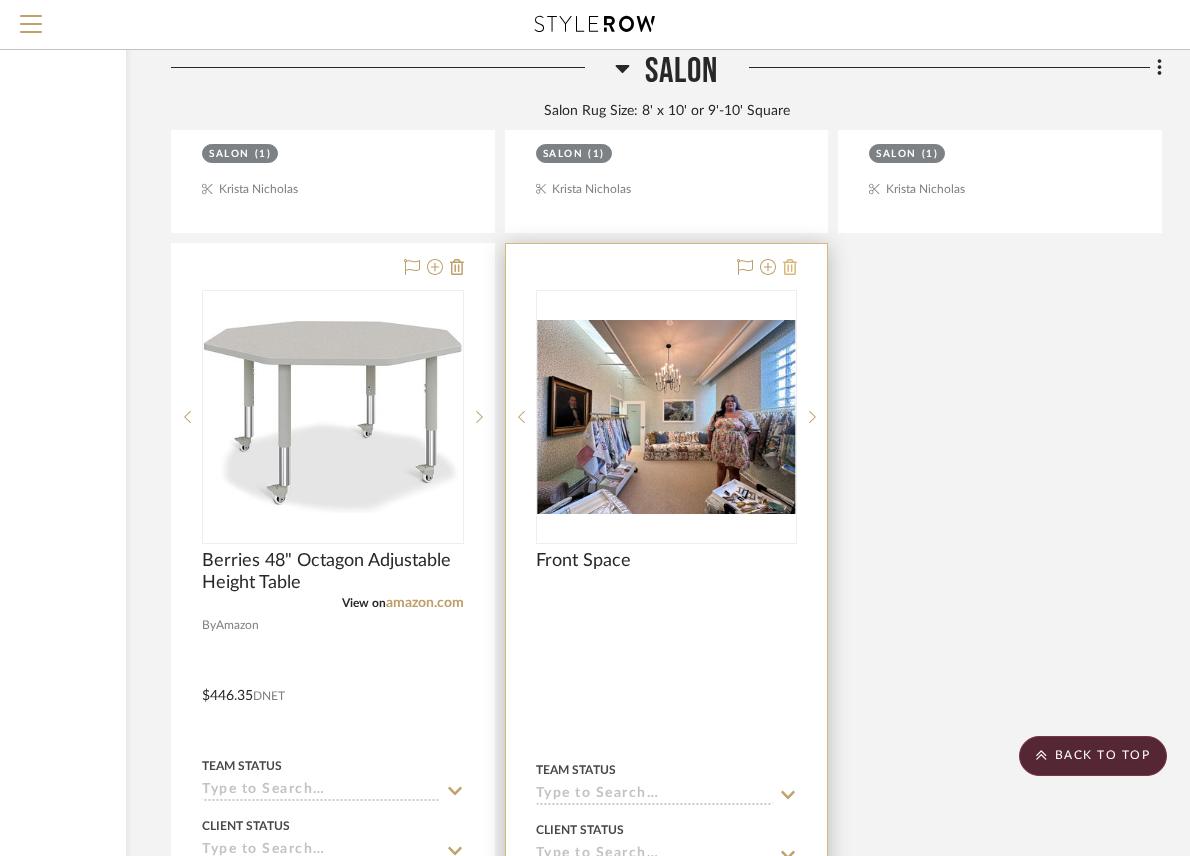 click 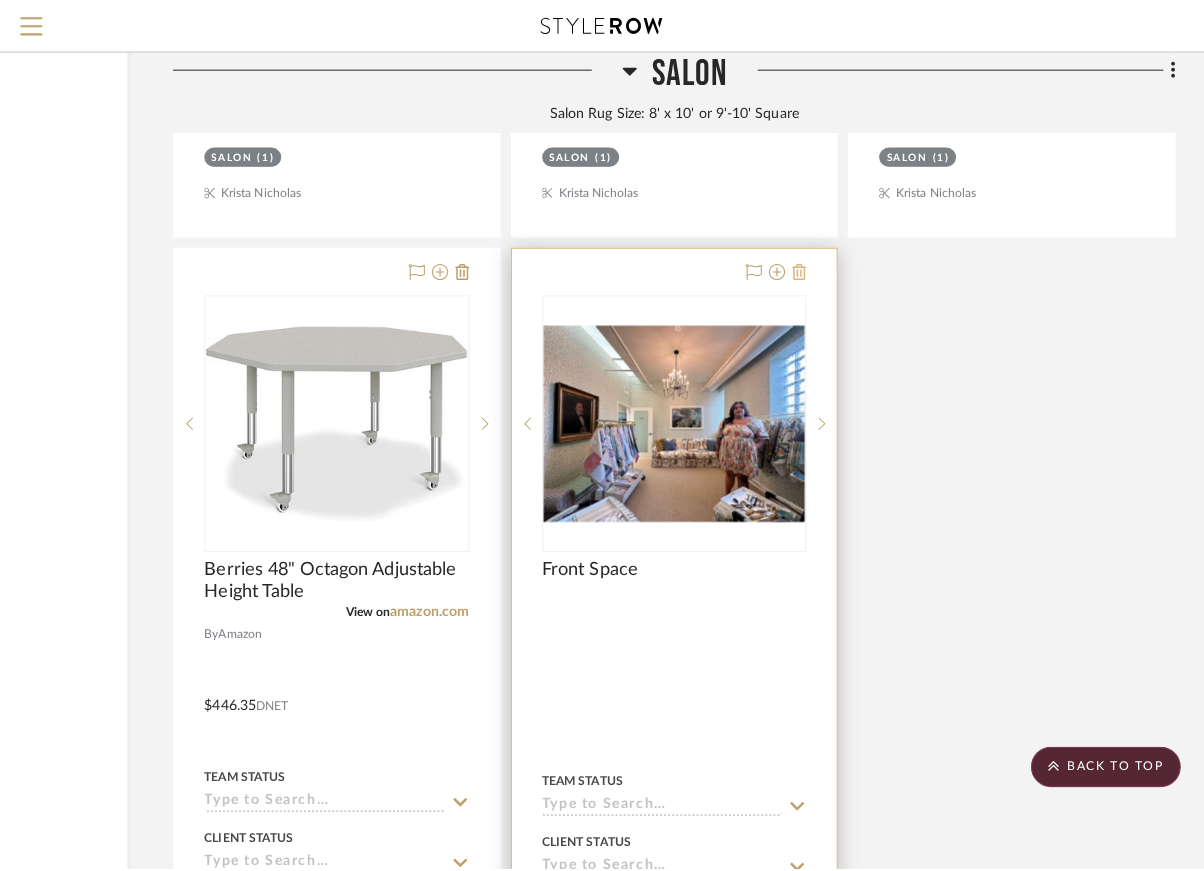 scroll, scrollTop: 0, scrollLeft: 0, axis: both 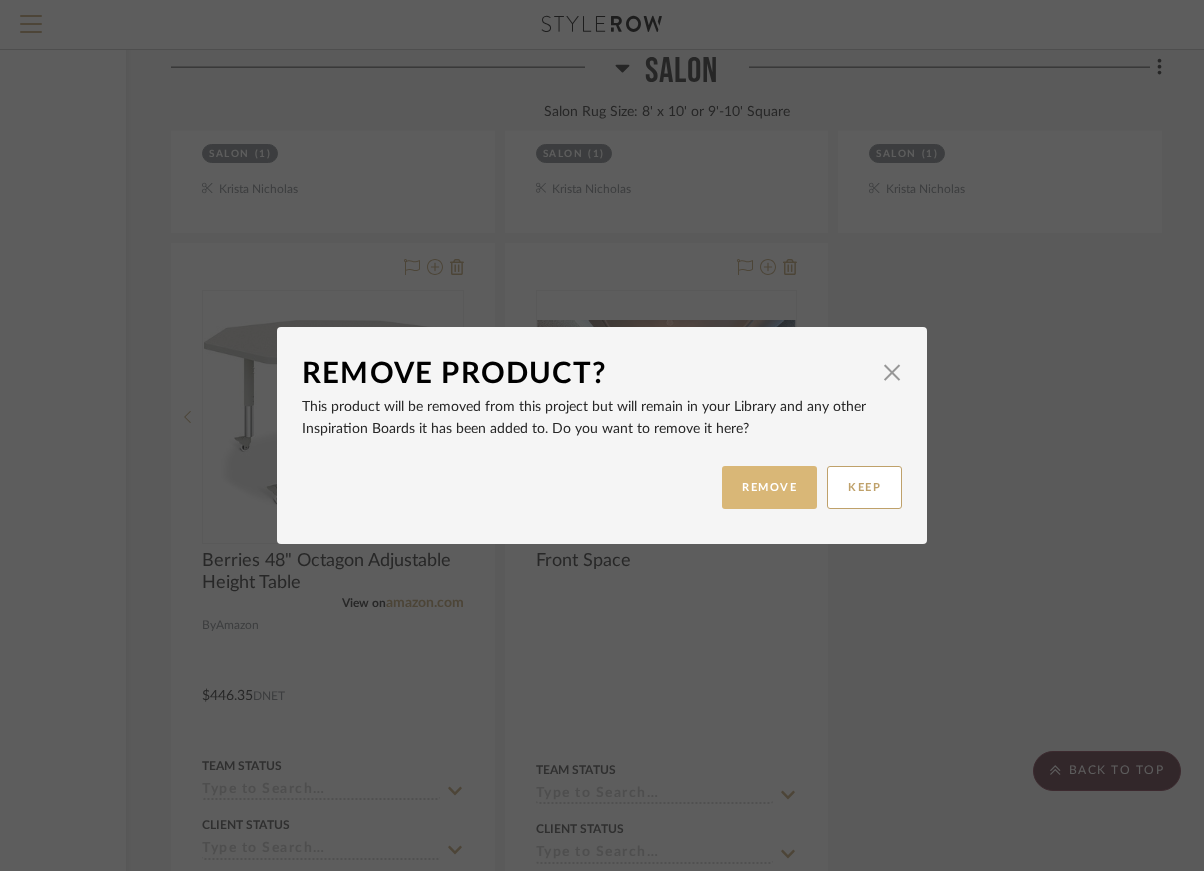 click on "REMOVE" at bounding box center [769, 487] 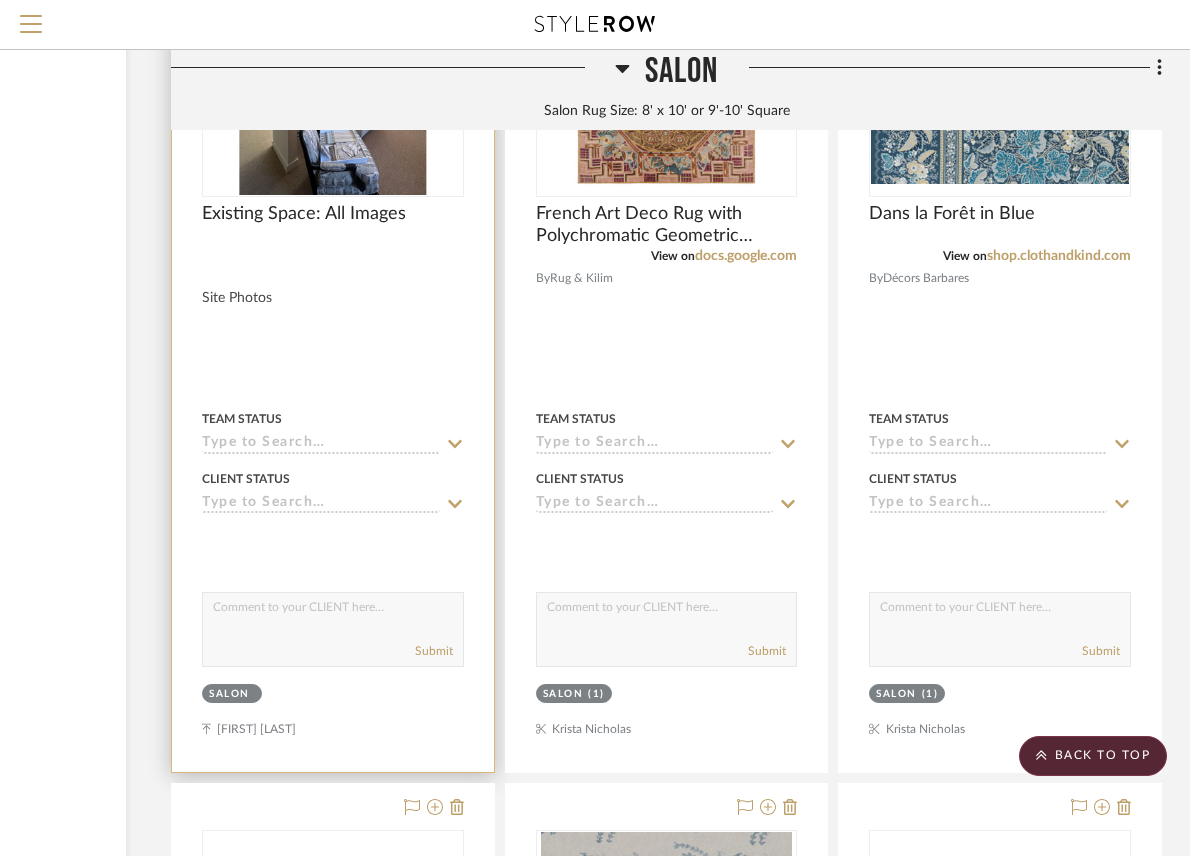 scroll, scrollTop: 5424, scrollLeft: 250, axis: both 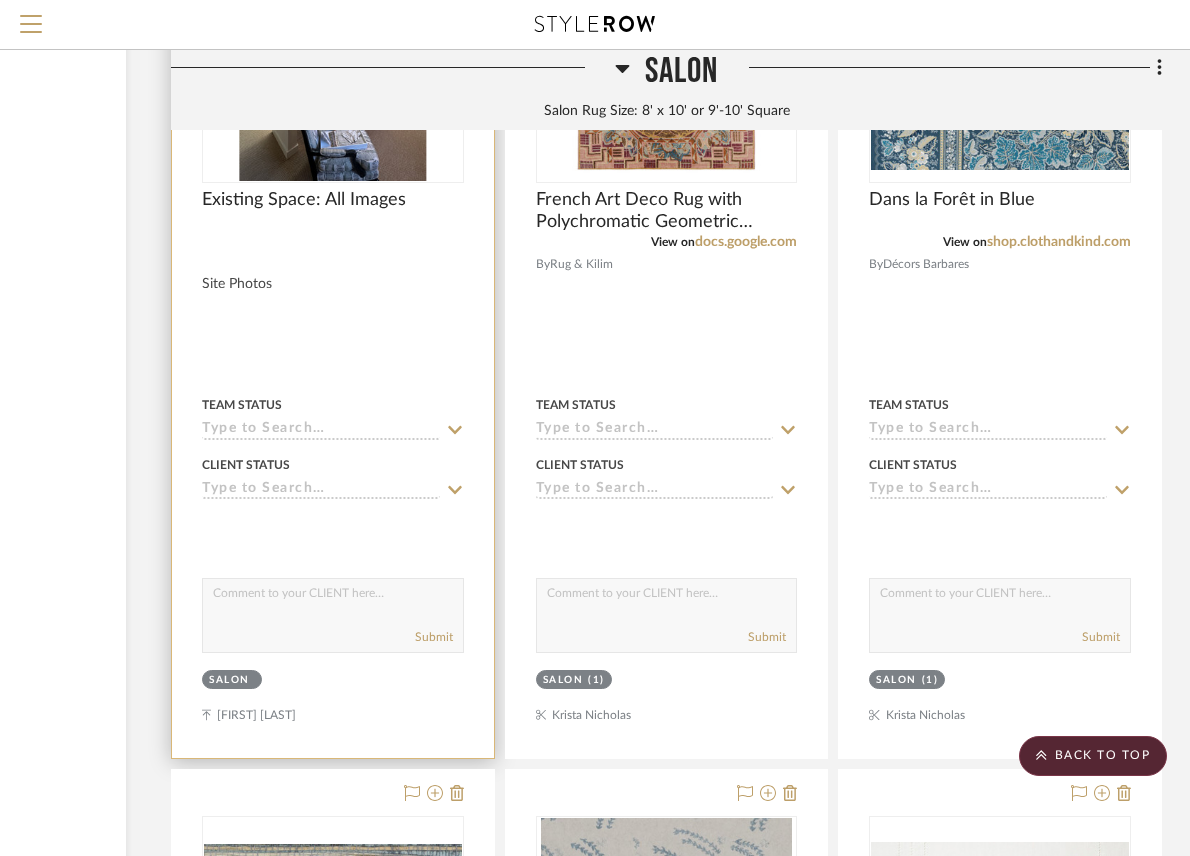 type 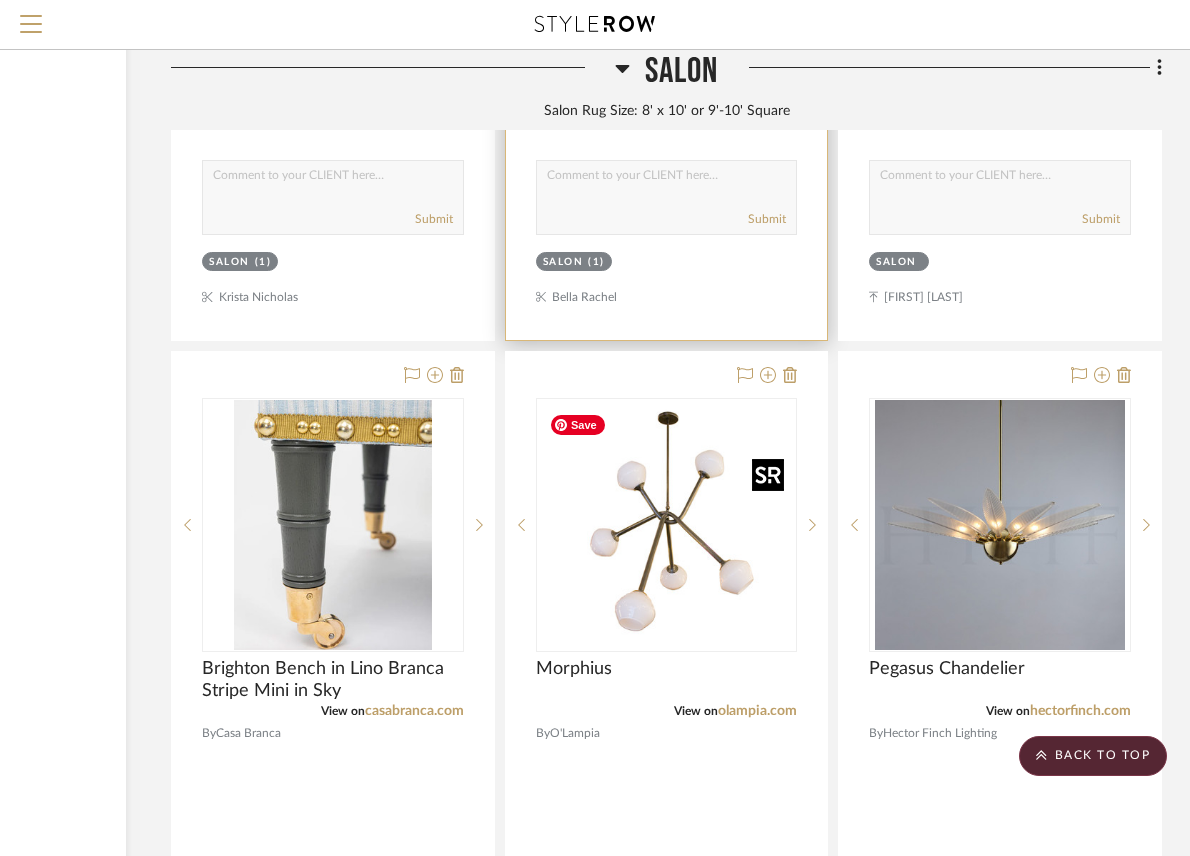 scroll, scrollTop: 6329, scrollLeft: 250, axis: both 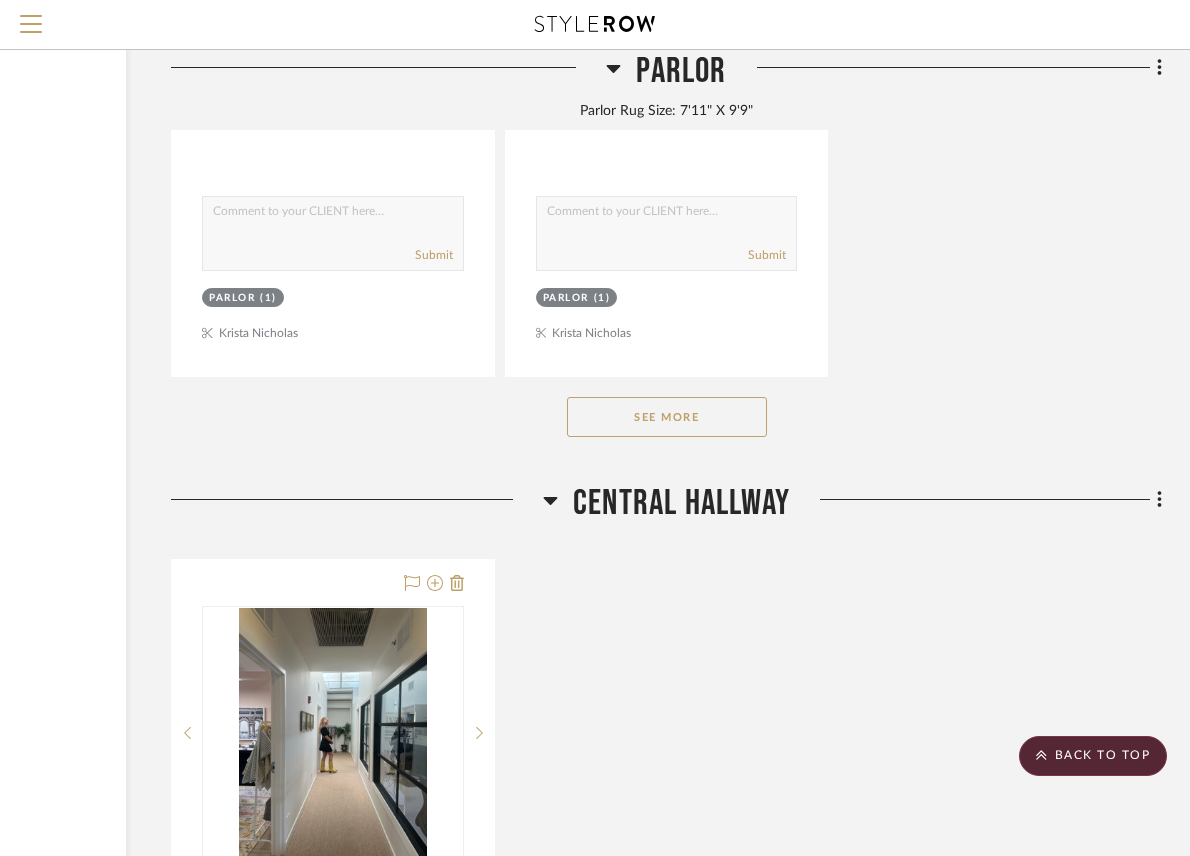 click on "See More" 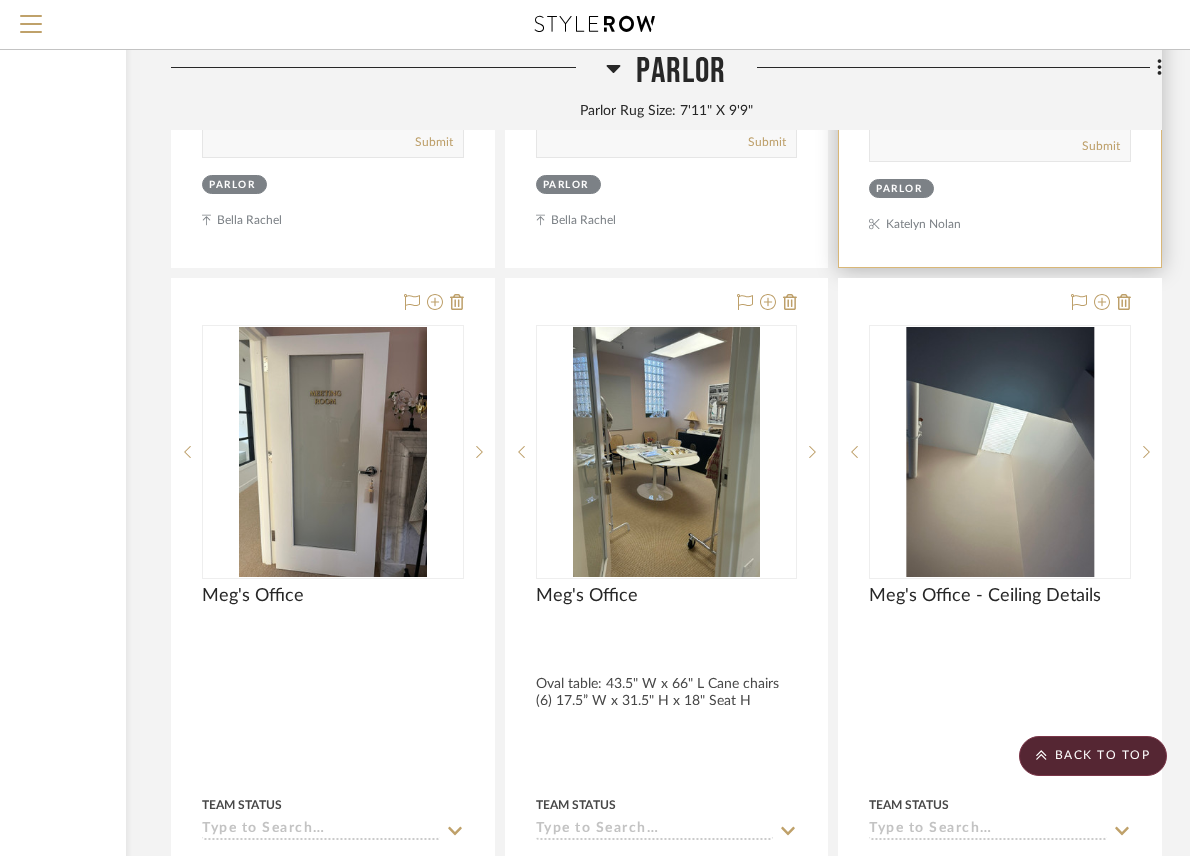 scroll, scrollTop: 12228, scrollLeft: 250, axis: both 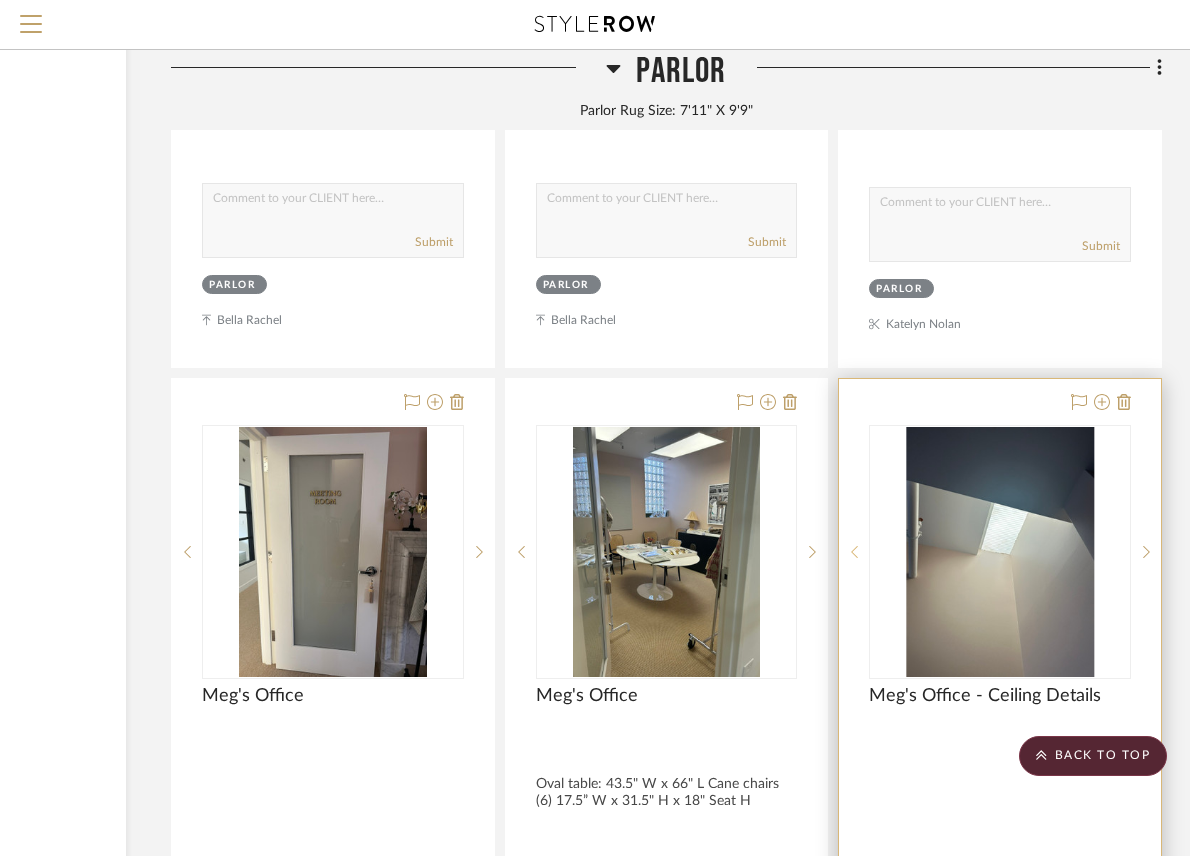click at bounding box center (854, 552) 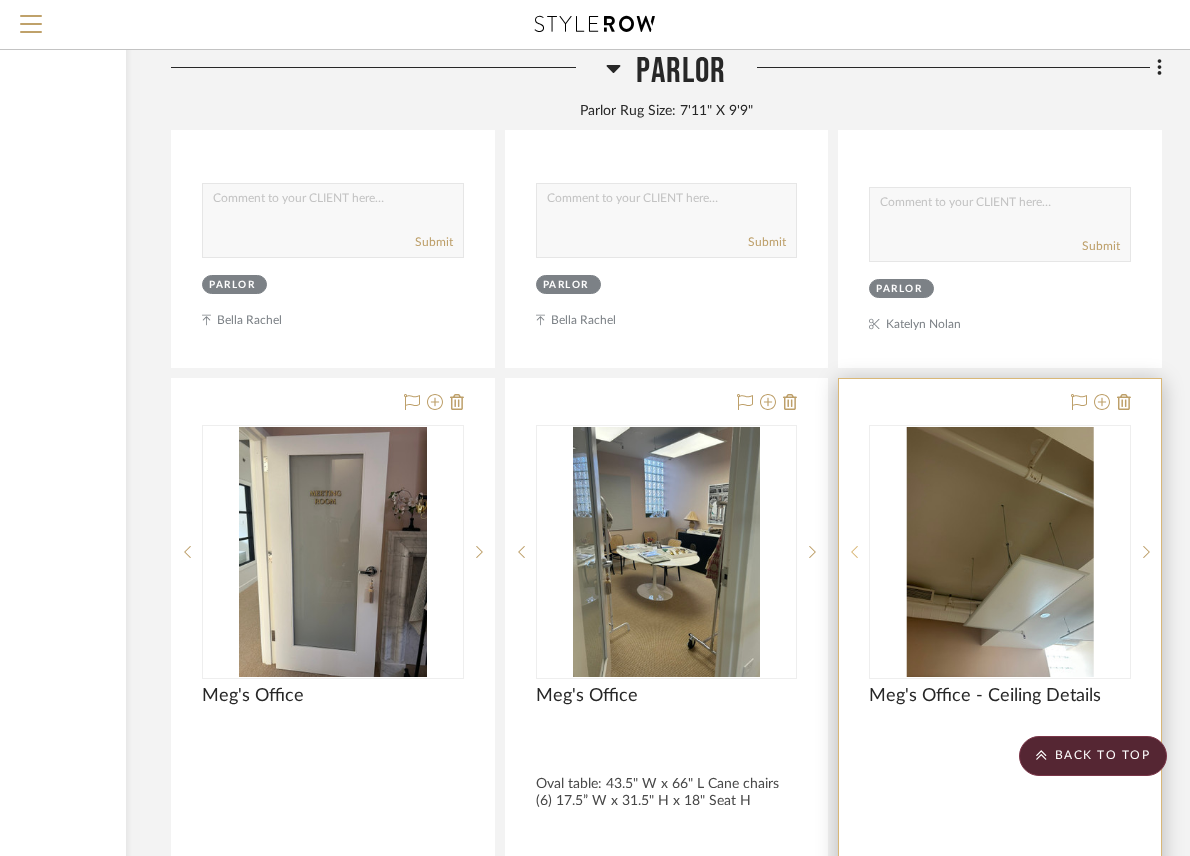 click at bounding box center [854, 552] 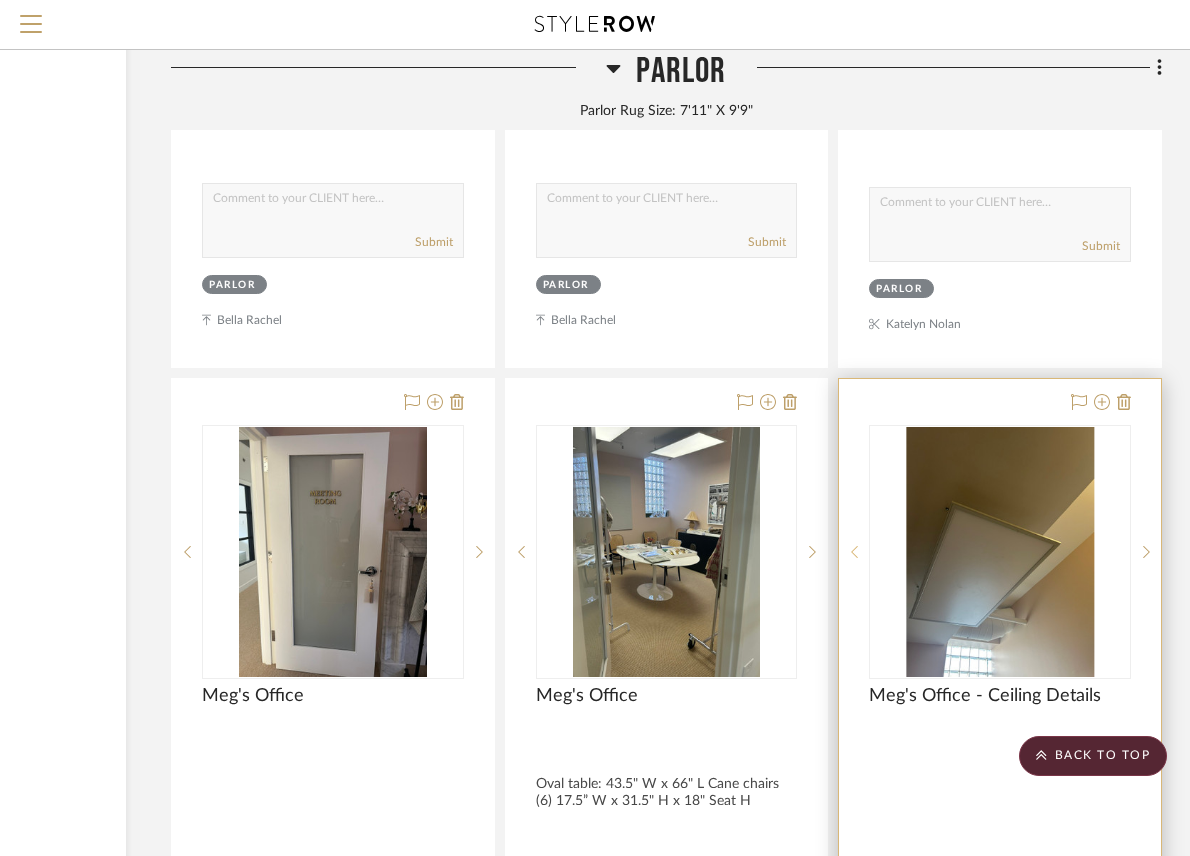 click at bounding box center [854, 552] 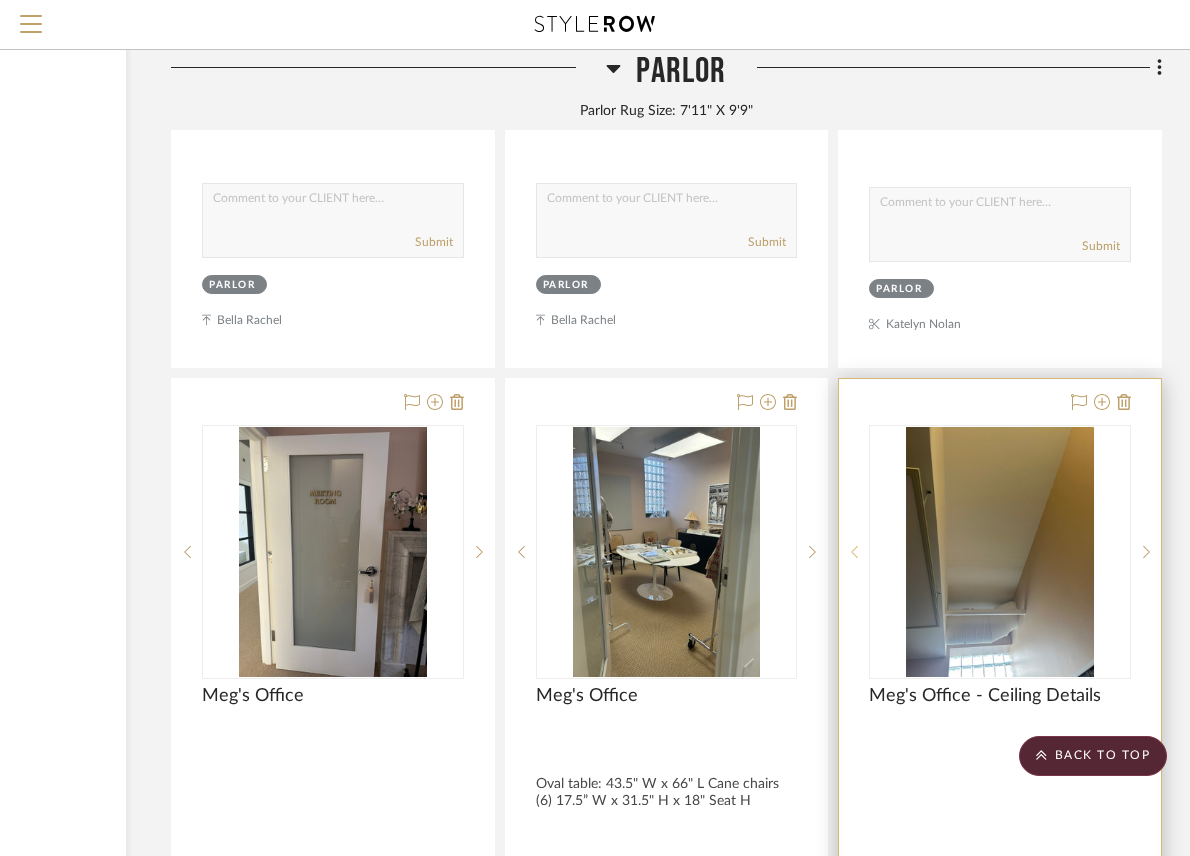 click at bounding box center [854, 552] 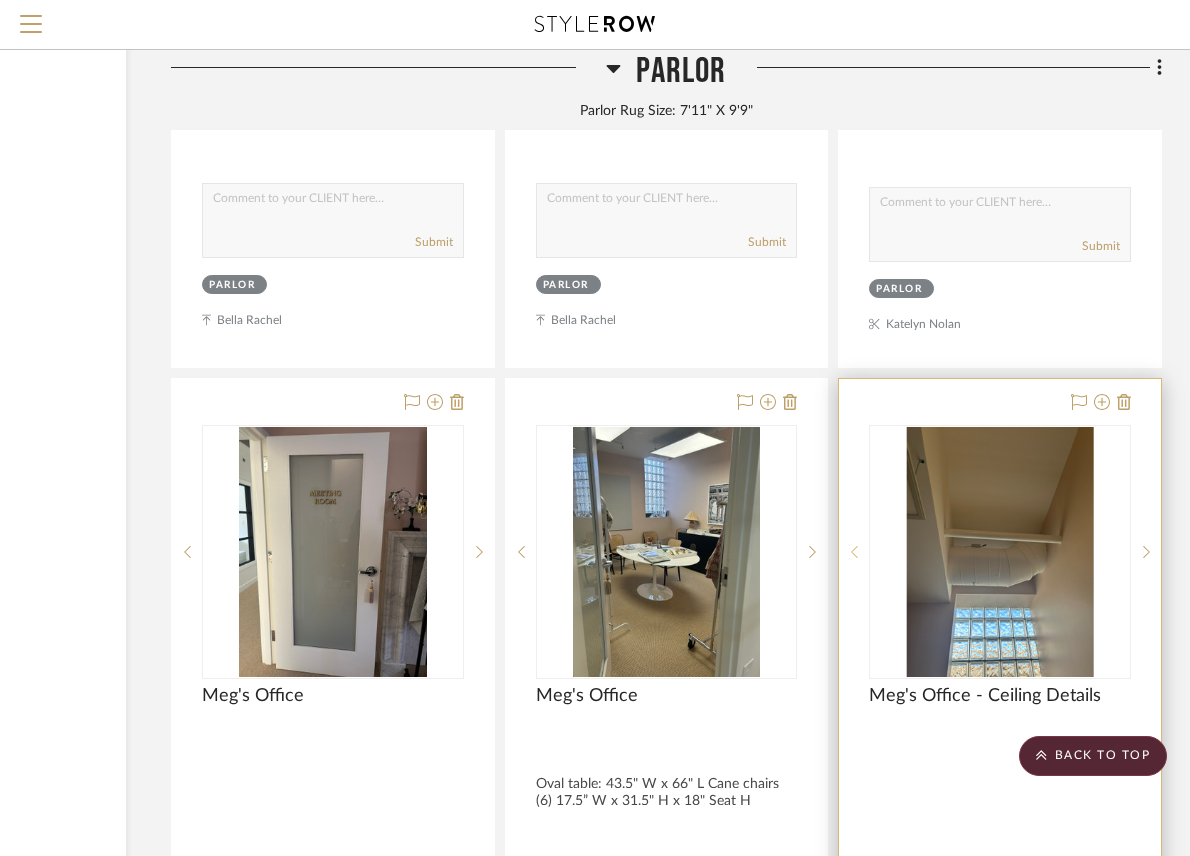 click at bounding box center (854, 552) 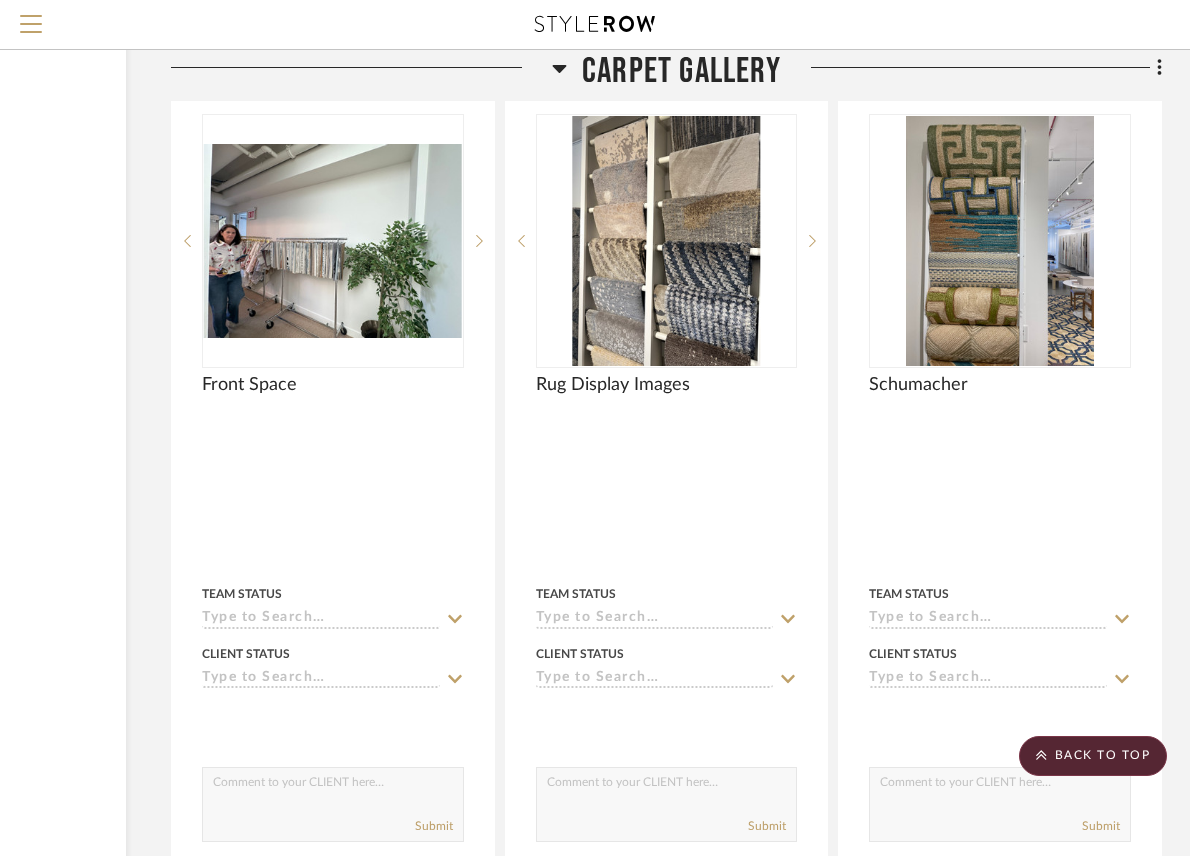 scroll, scrollTop: 4128, scrollLeft: 250, axis: both 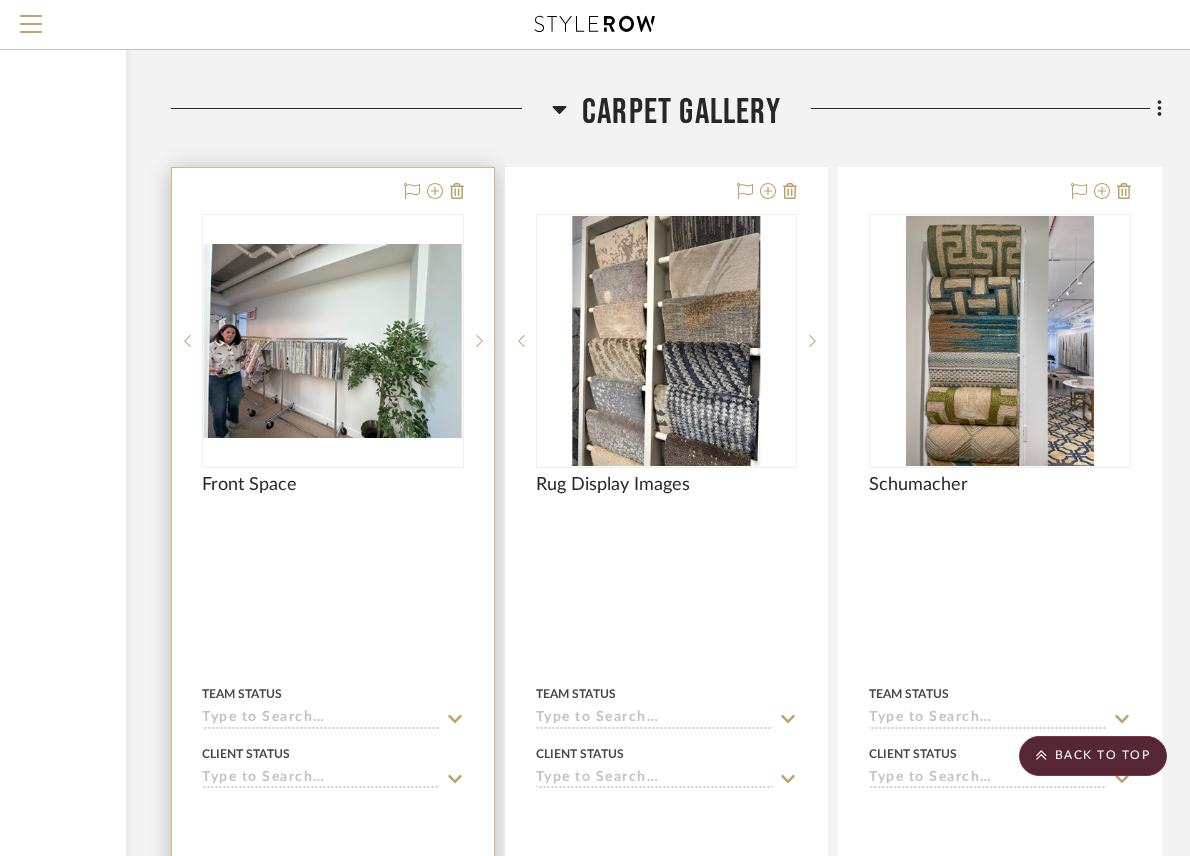 type 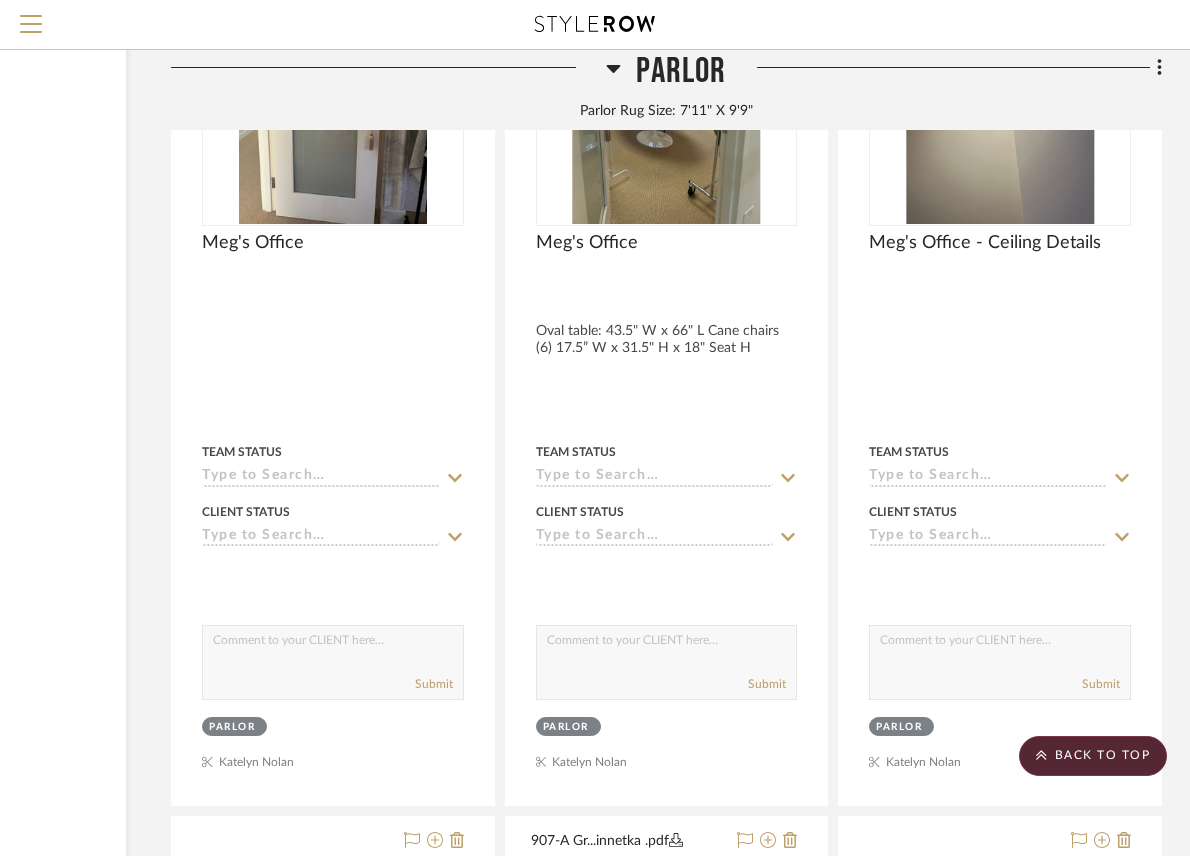 scroll, scrollTop: 12728, scrollLeft: 250, axis: both 